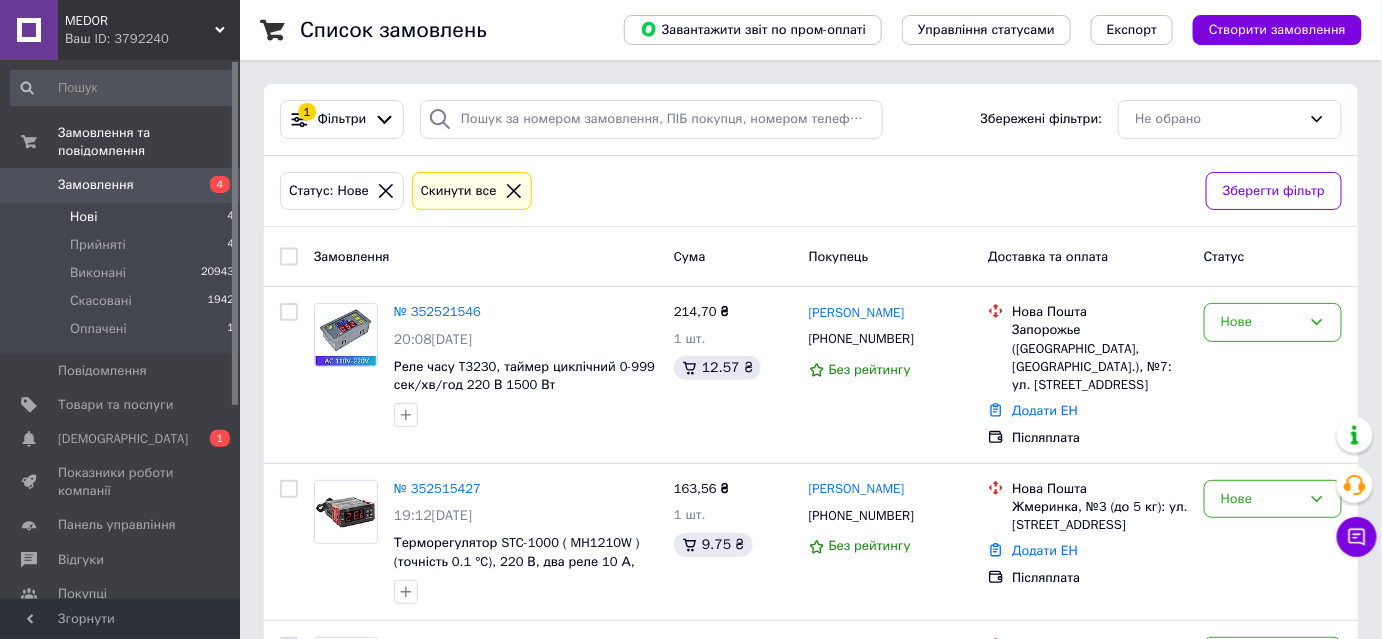 scroll, scrollTop: 361, scrollLeft: 0, axis: vertical 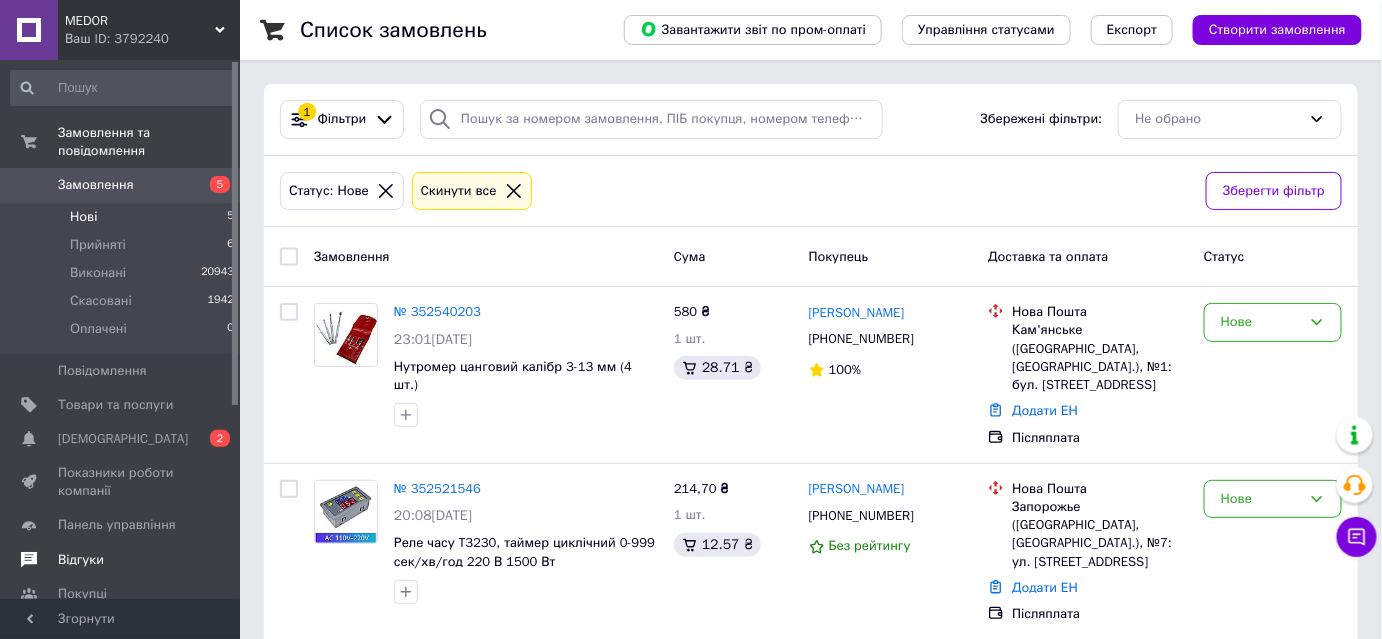 click on "Відгуки" at bounding box center (81, 560) 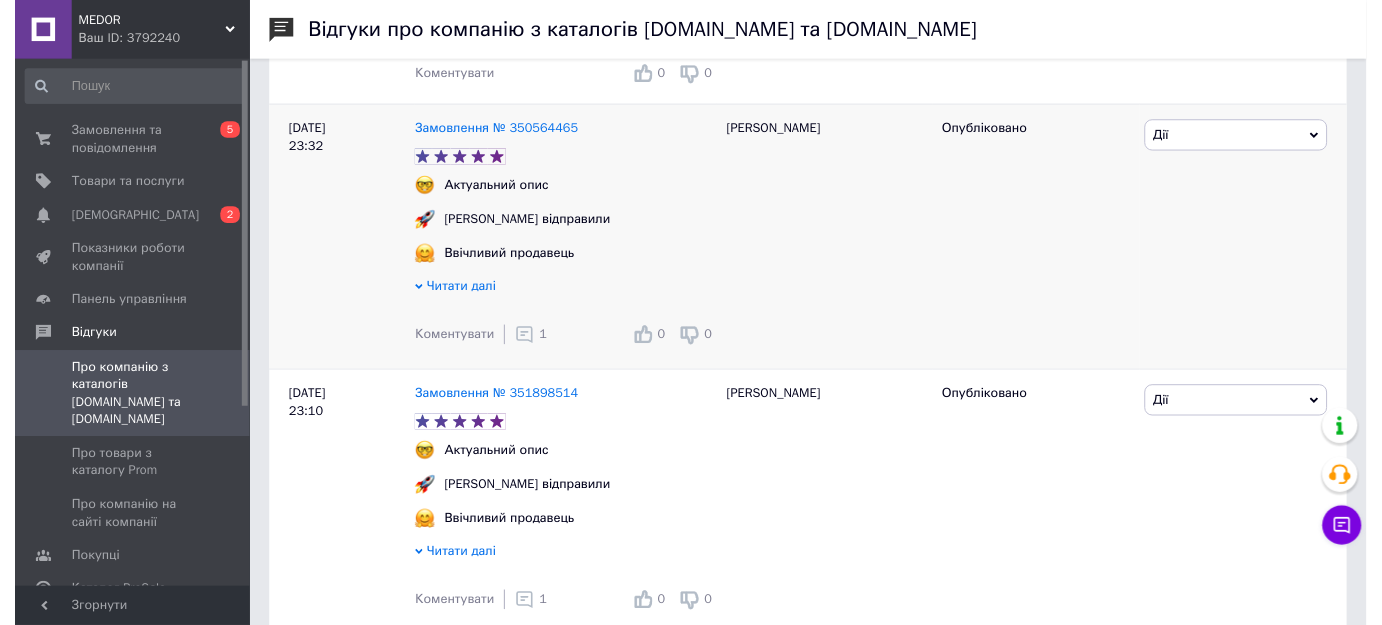 scroll, scrollTop: 454, scrollLeft: 0, axis: vertical 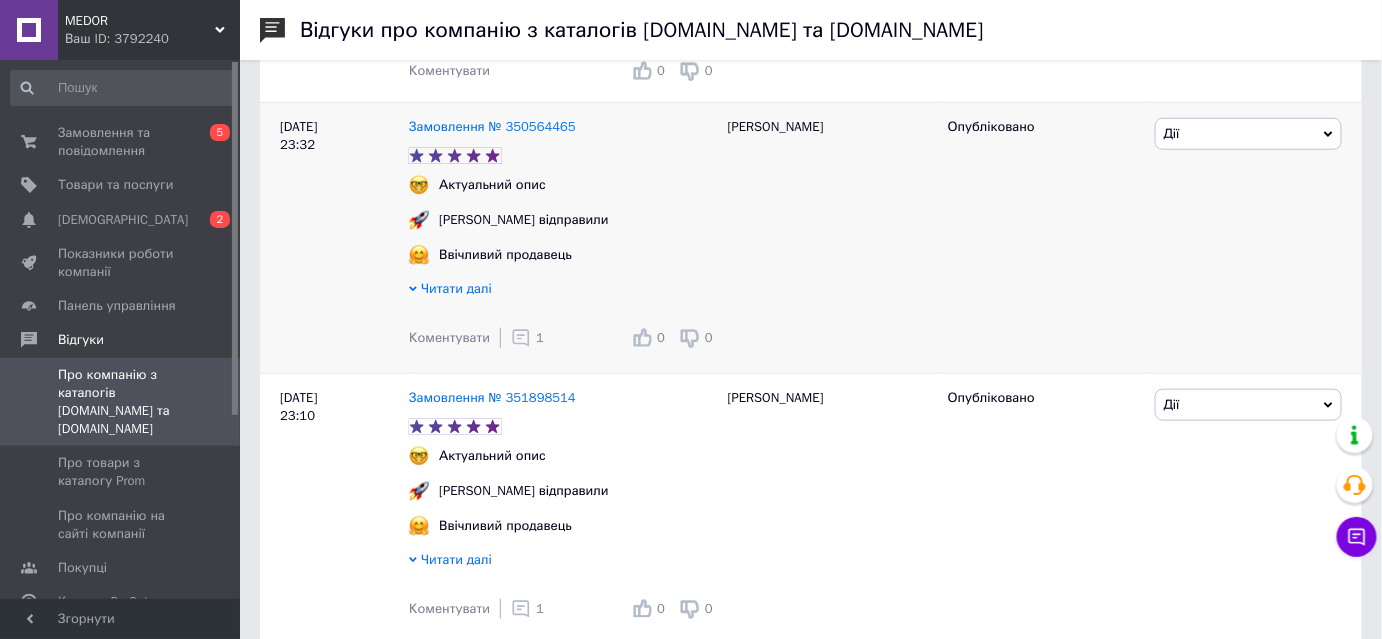 click 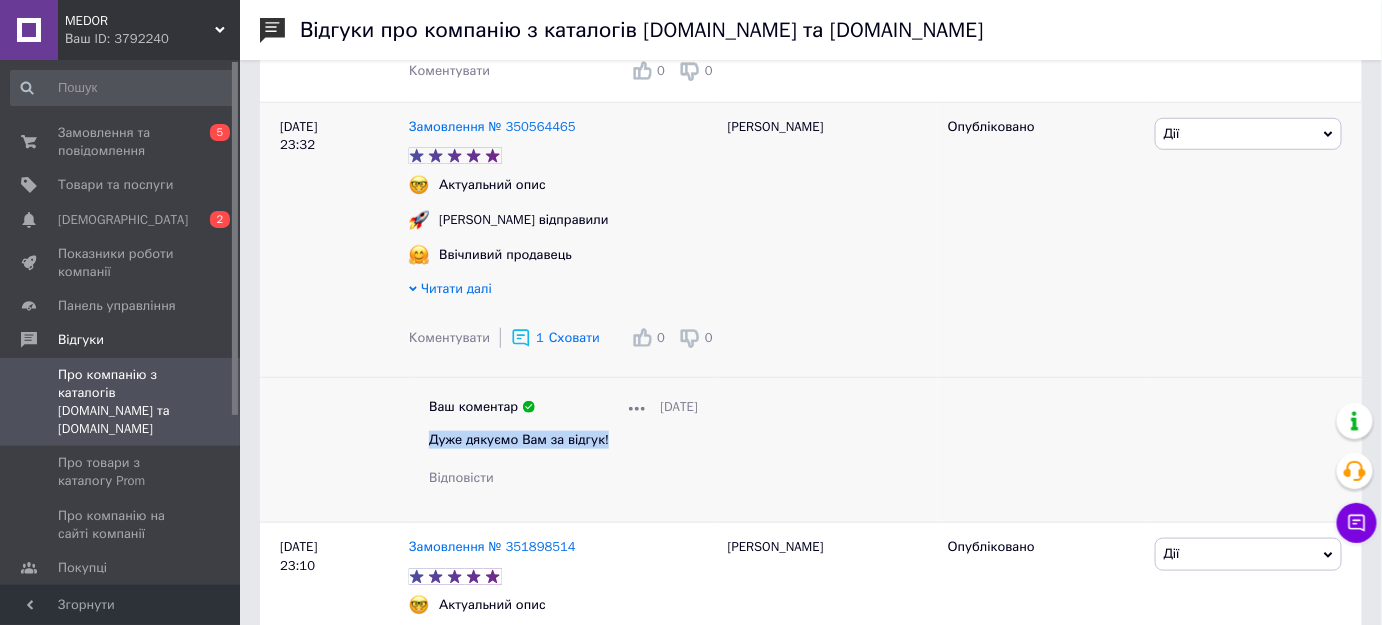 drag, startPoint x: 432, startPoint y: 445, endPoint x: 610, endPoint y: 446, distance: 178.0028 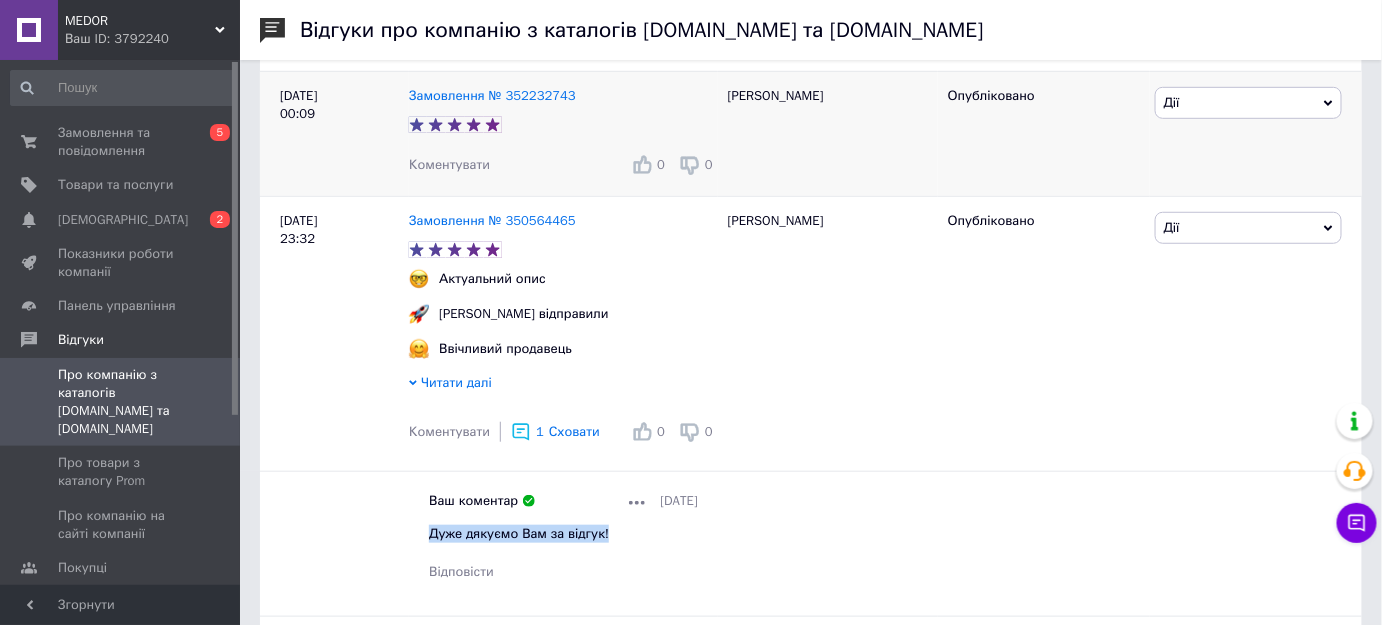 scroll, scrollTop: 272, scrollLeft: 0, axis: vertical 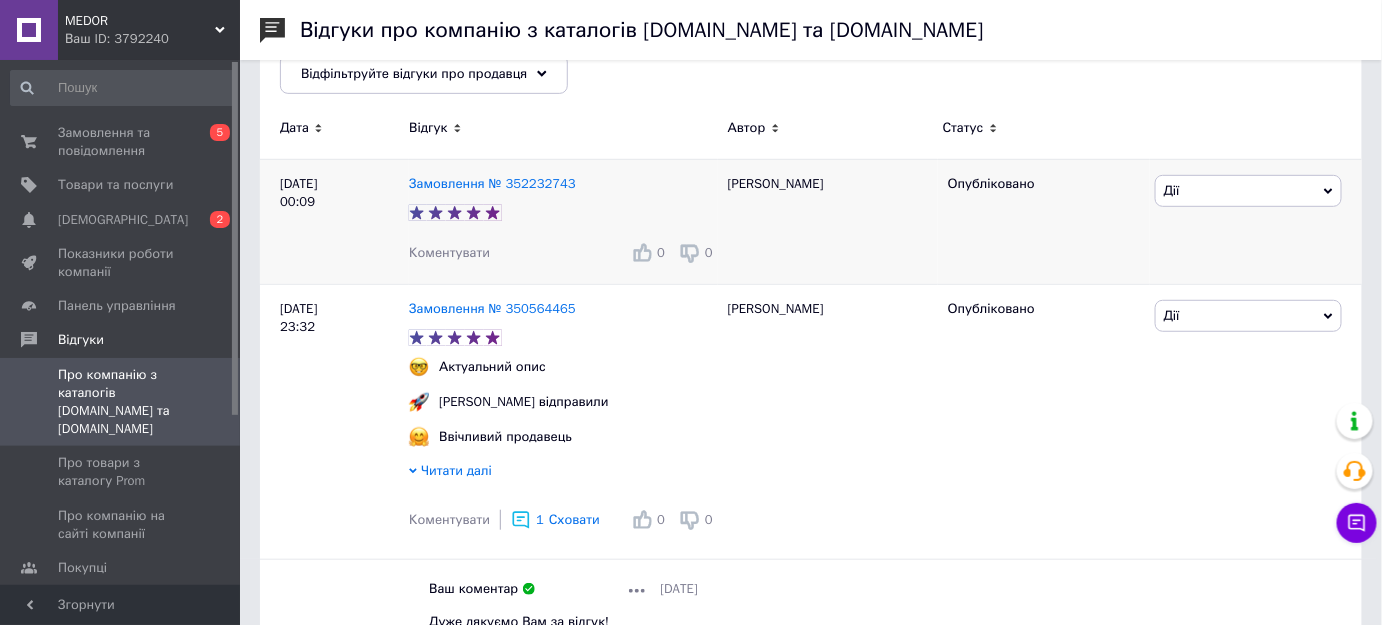 click on "Коментувати" at bounding box center [449, 252] 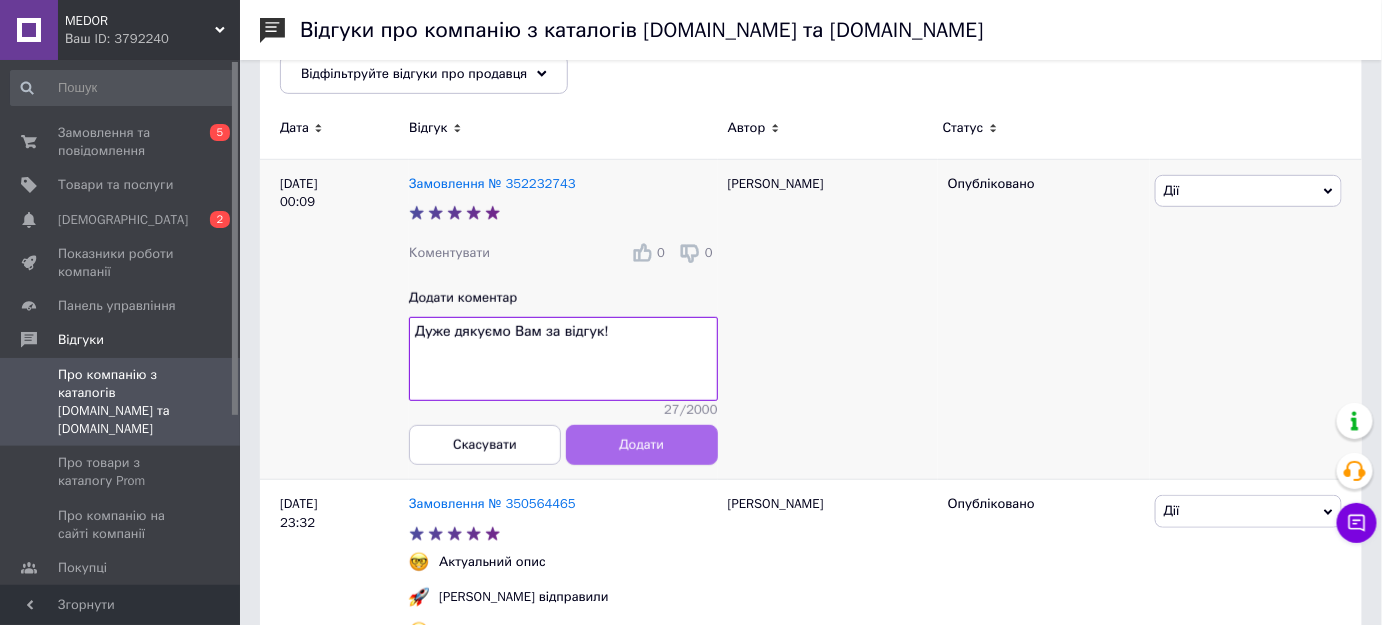 type on "Дуже дякуємо Вам за відгук!" 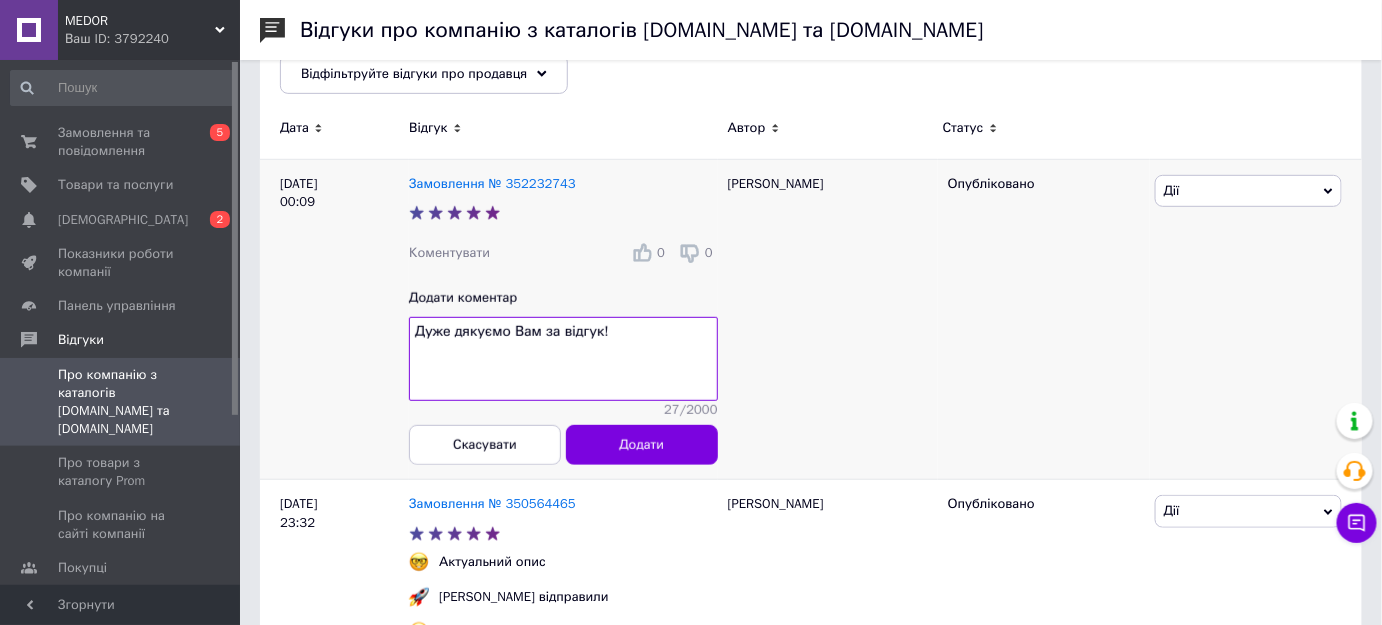 click on "Додати" at bounding box center [641, 444] 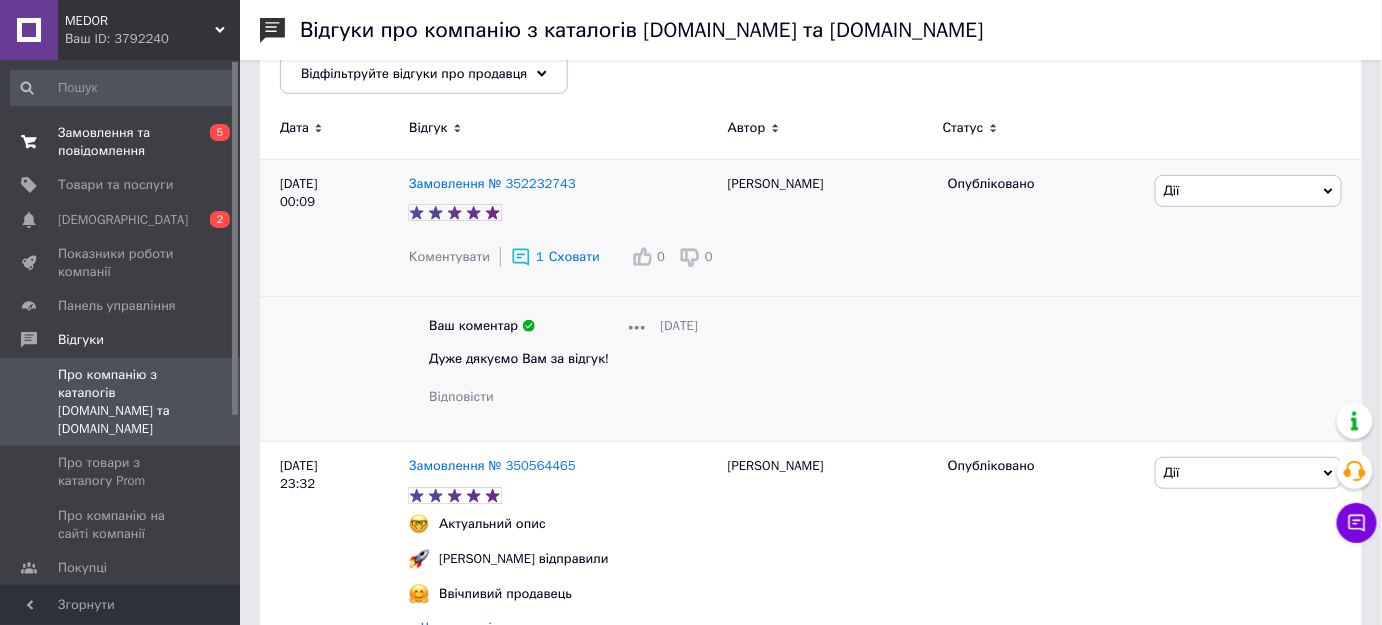 click on "Замовлення та повідомлення" at bounding box center [121, 142] 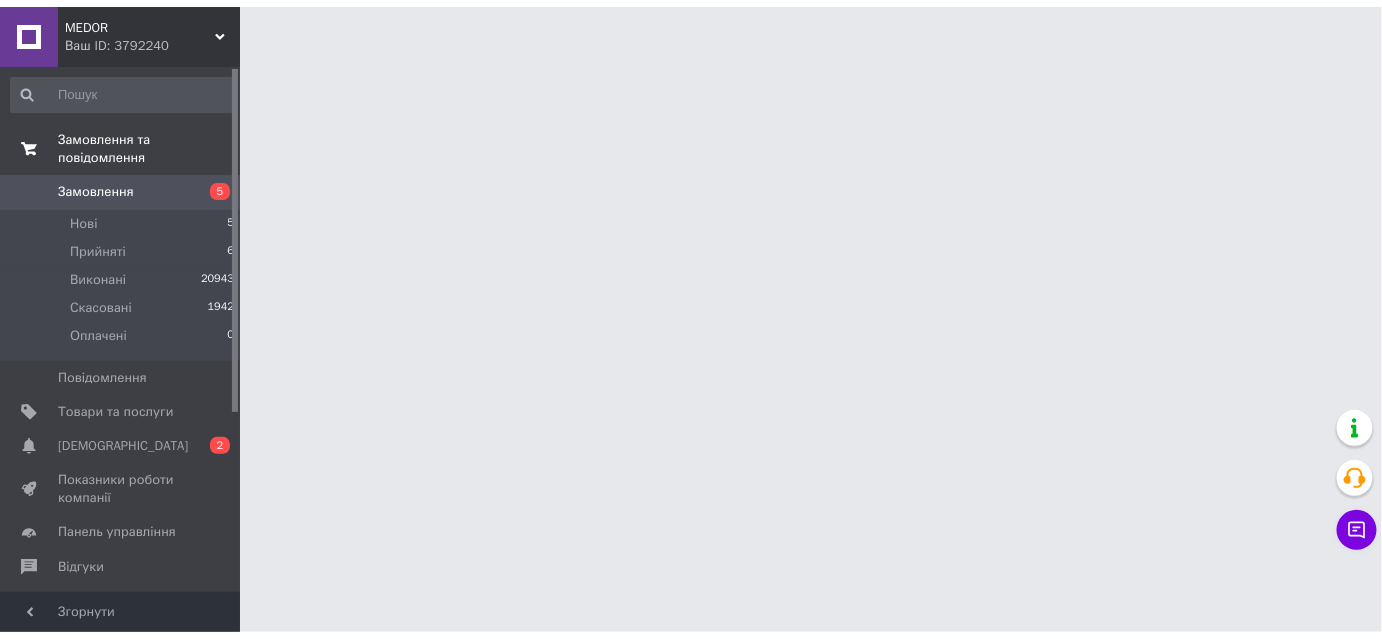 scroll, scrollTop: 0, scrollLeft: 0, axis: both 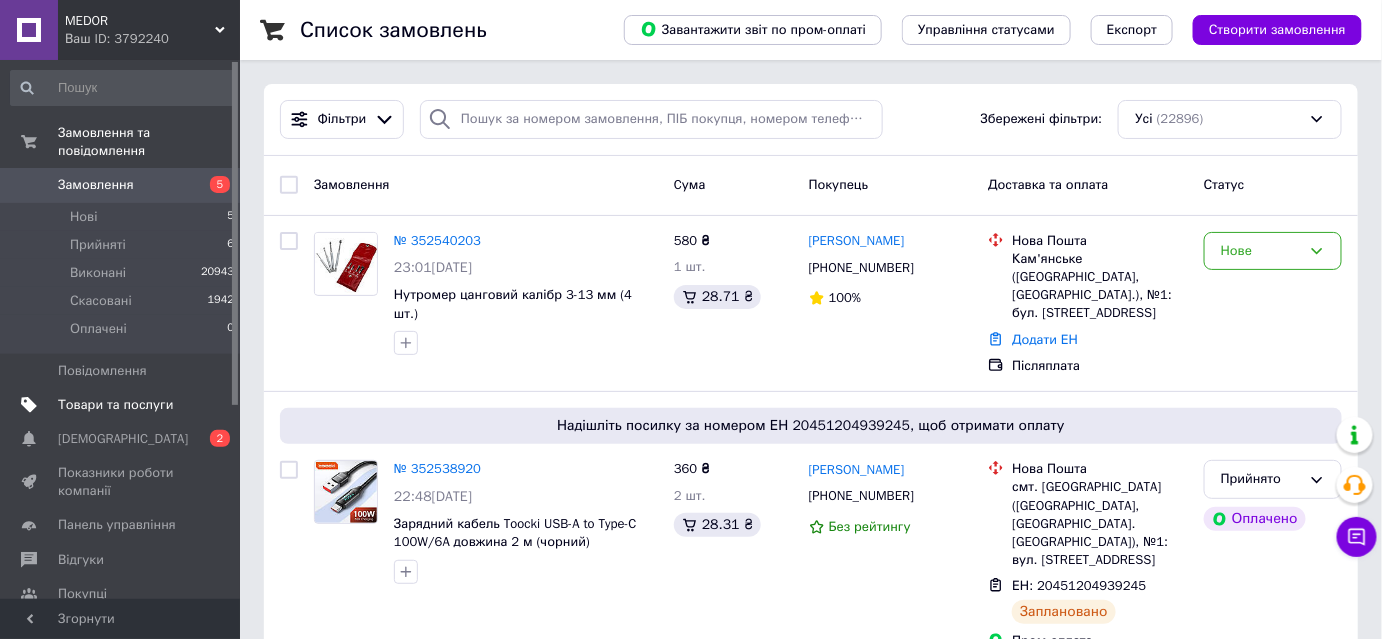 click on "Товари та послуги" at bounding box center (115, 405) 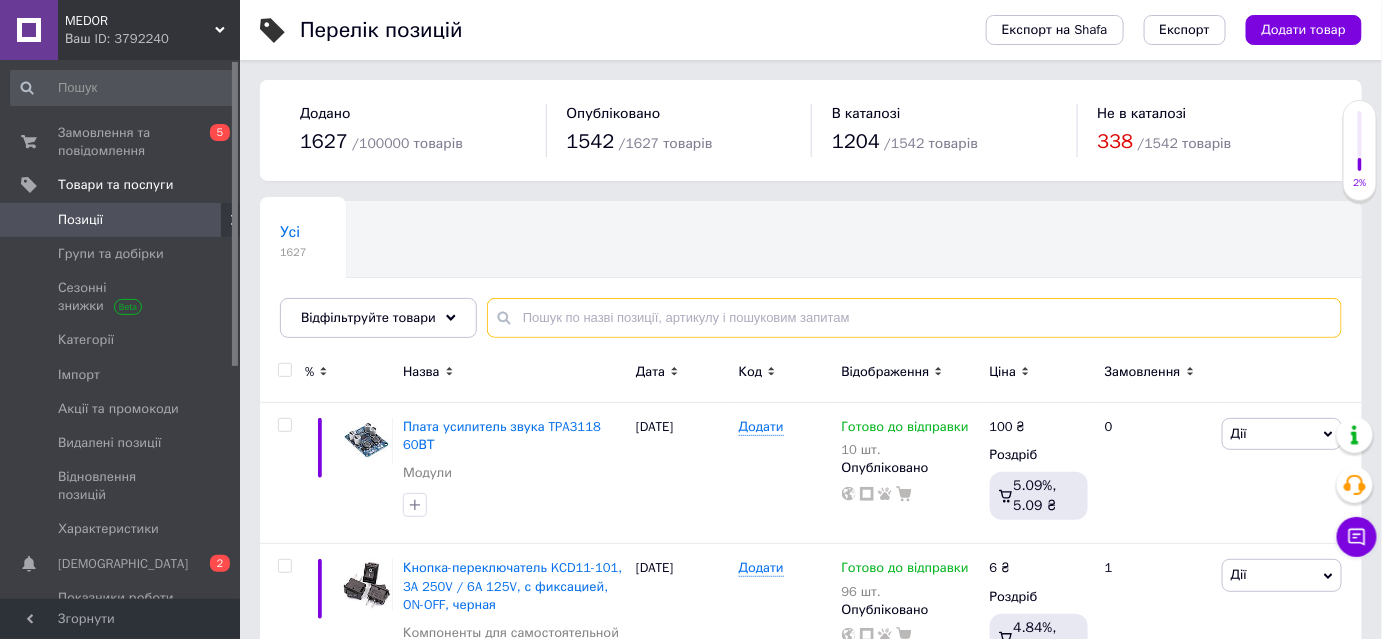 click at bounding box center (914, 318) 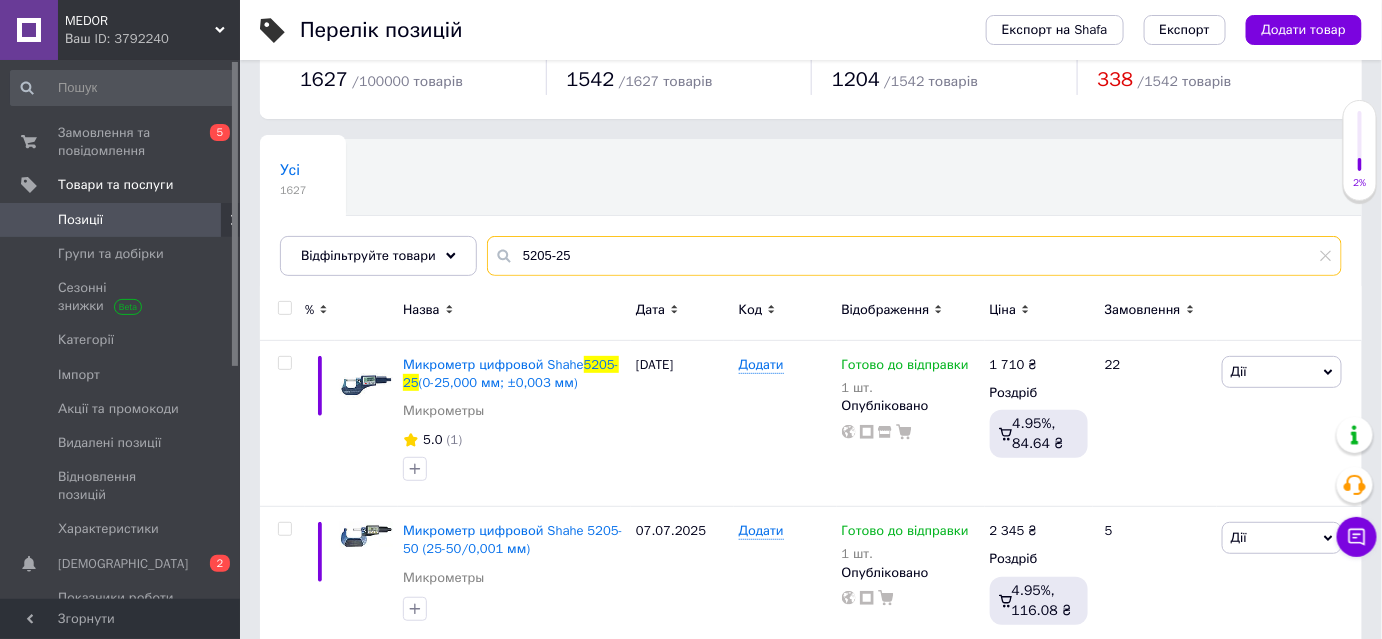 scroll, scrollTop: 90, scrollLeft: 0, axis: vertical 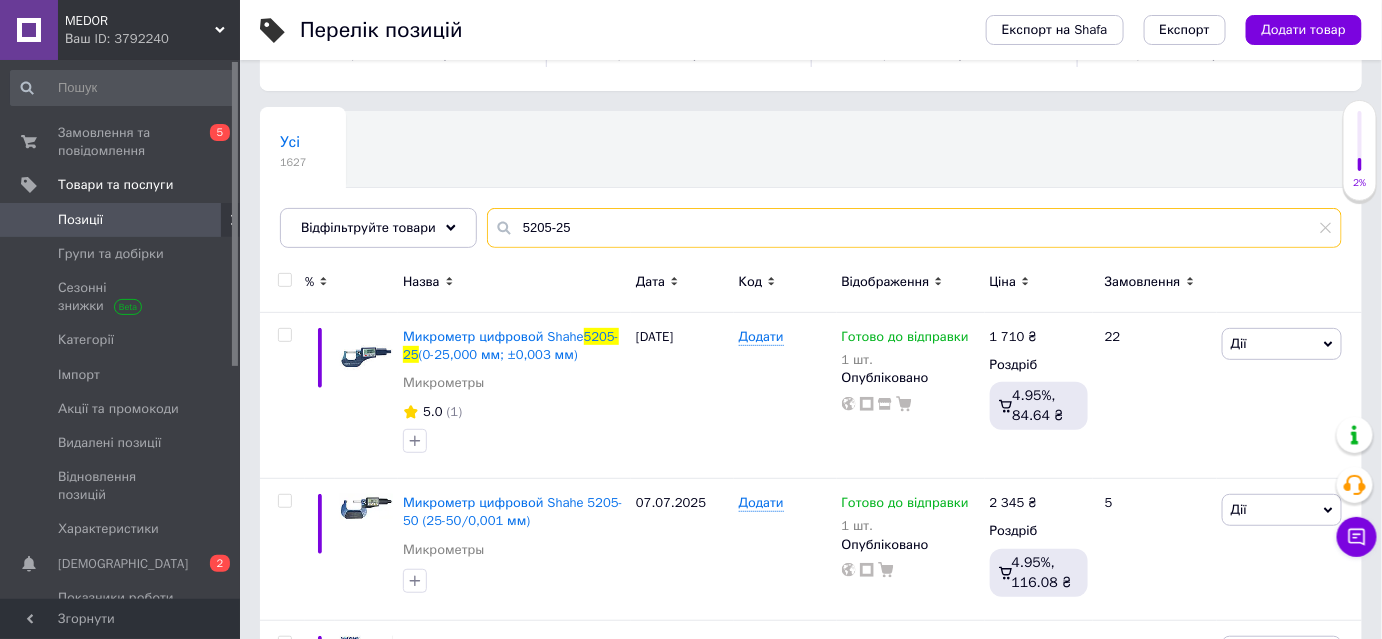 drag, startPoint x: 581, startPoint y: 232, endPoint x: 490, endPoint y: 232, distance: 91 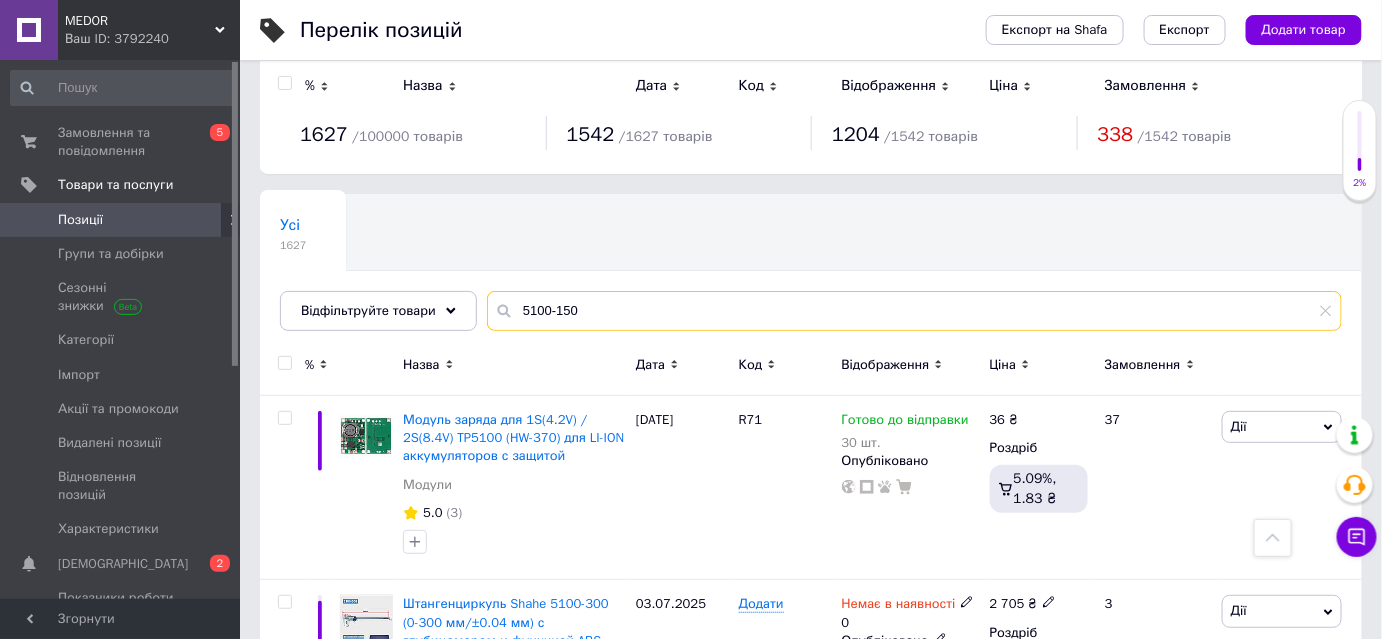 scroll, scrollTop: 0, scrollLeft: 0, axis: both 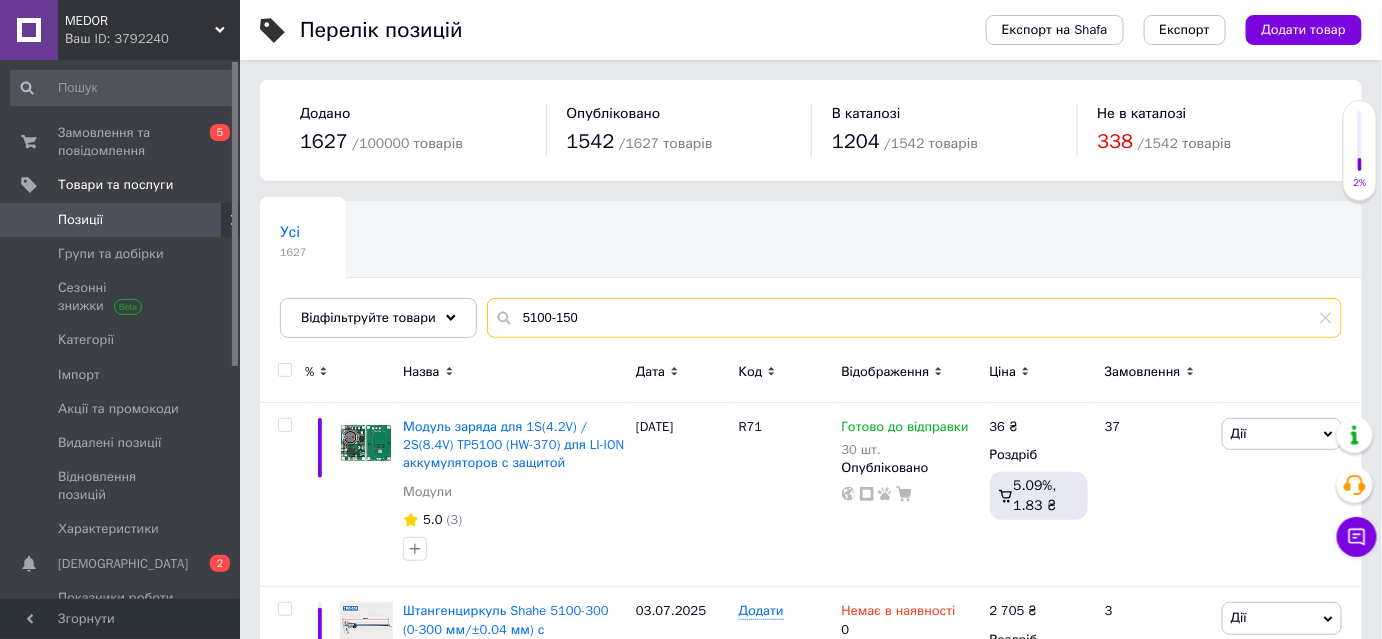 drag, startPoint x: 575, startPoint y: 311, endPoint x: 488, endPoint y: 314, distance: 87.05171 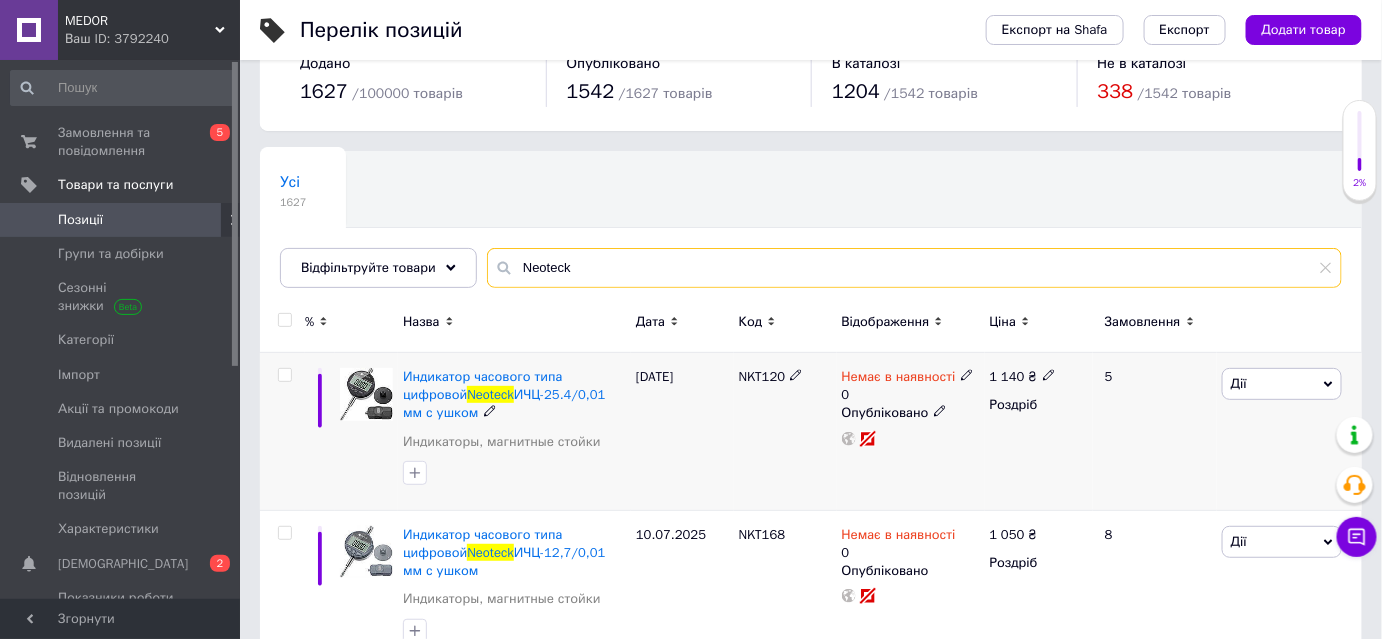scroll, scrollTop: 78, scrollLeft: 0, axis: vertical 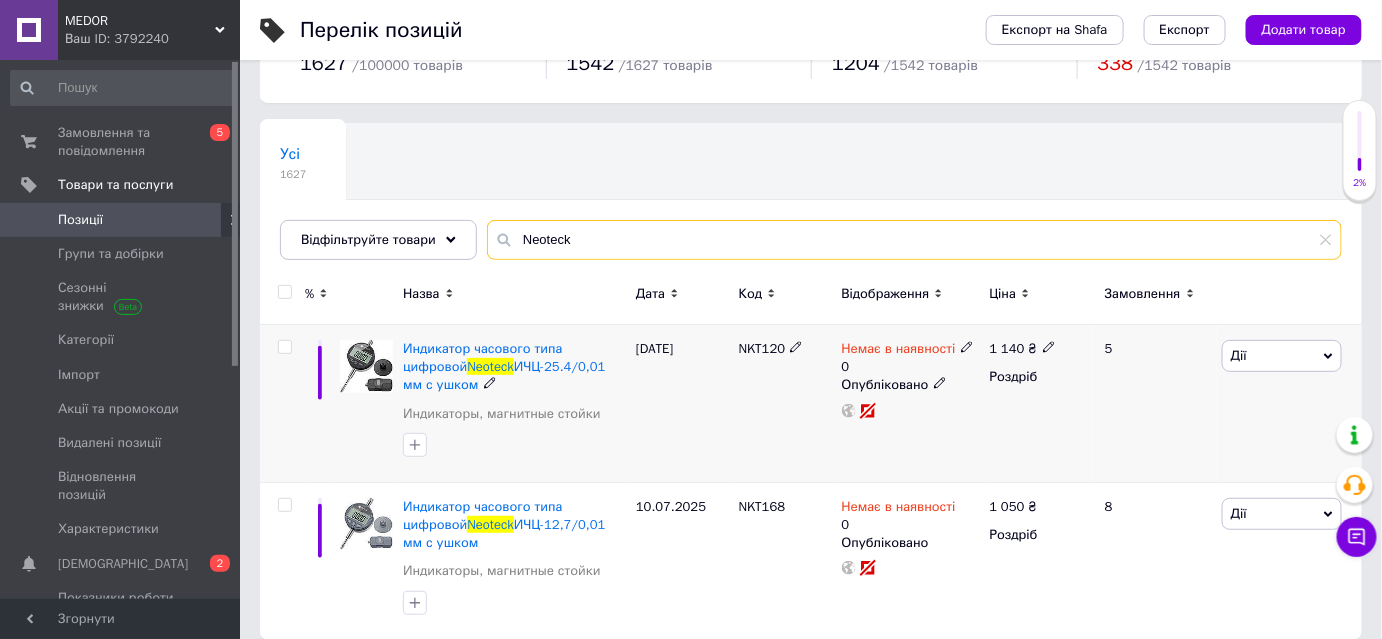 type on "Neoteck" 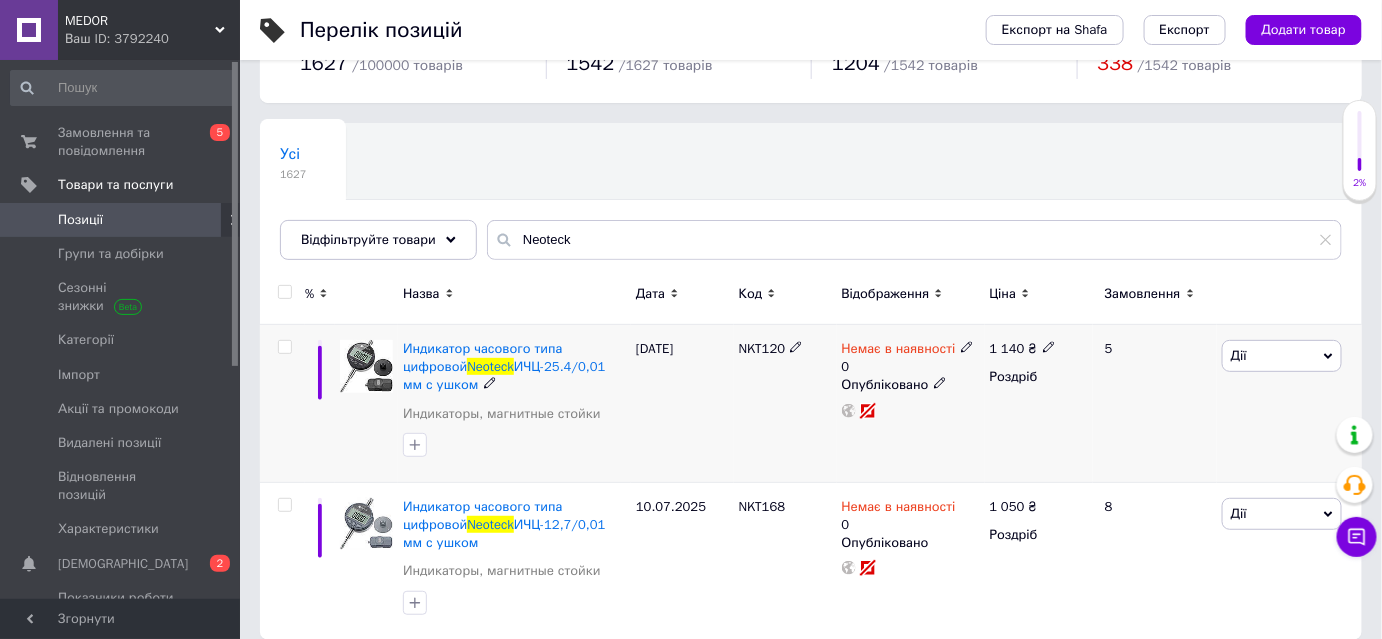 click 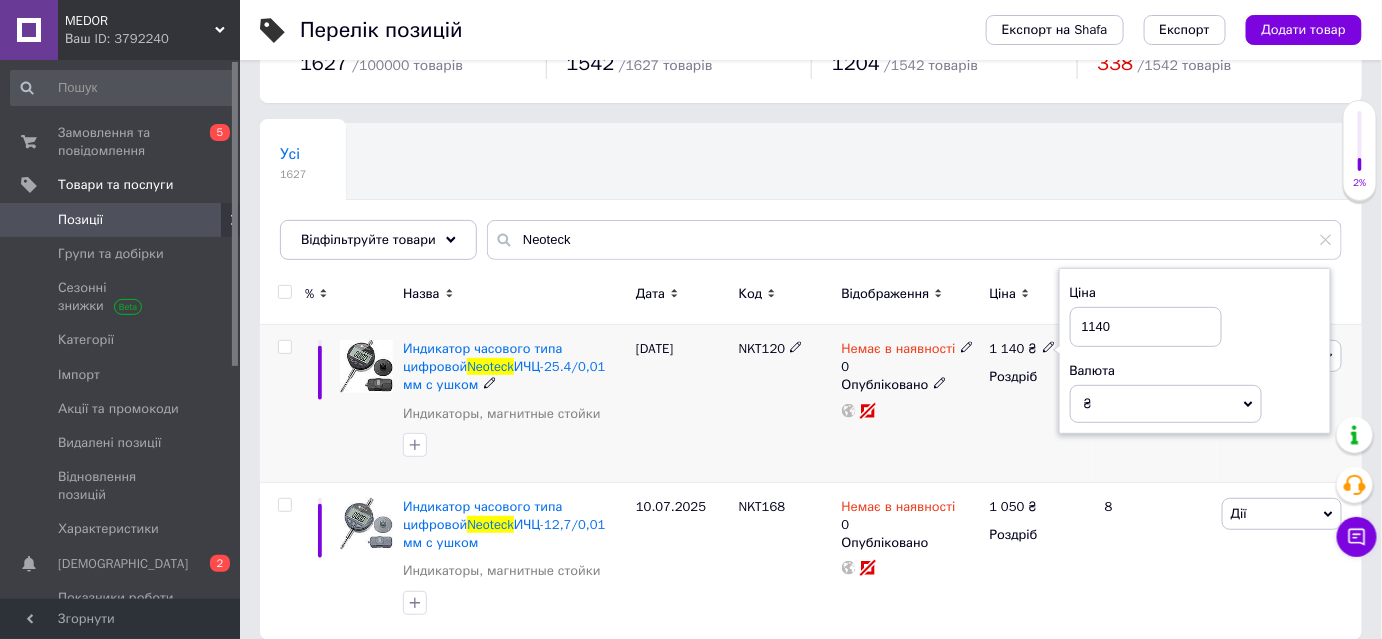 drag, startPoint x: 1087, startPoint y: 317, endPoint x: 1120, endPoint y: 329, distance: 35.1141 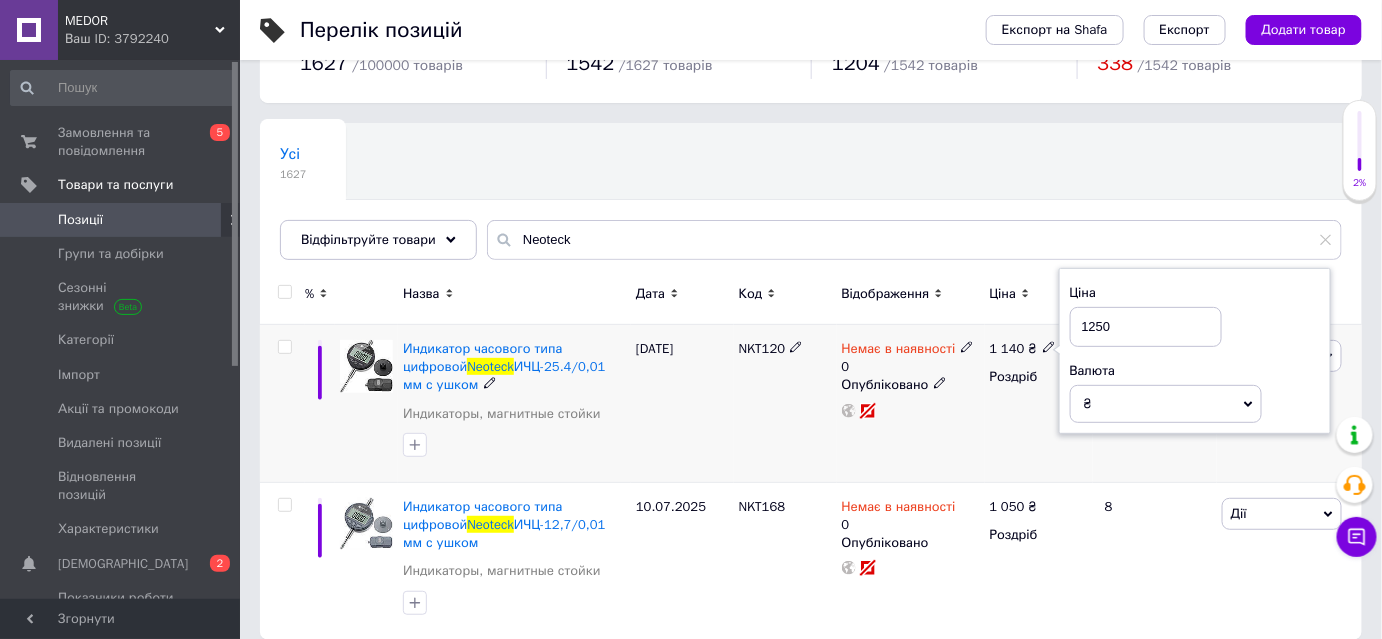 type on "1250" 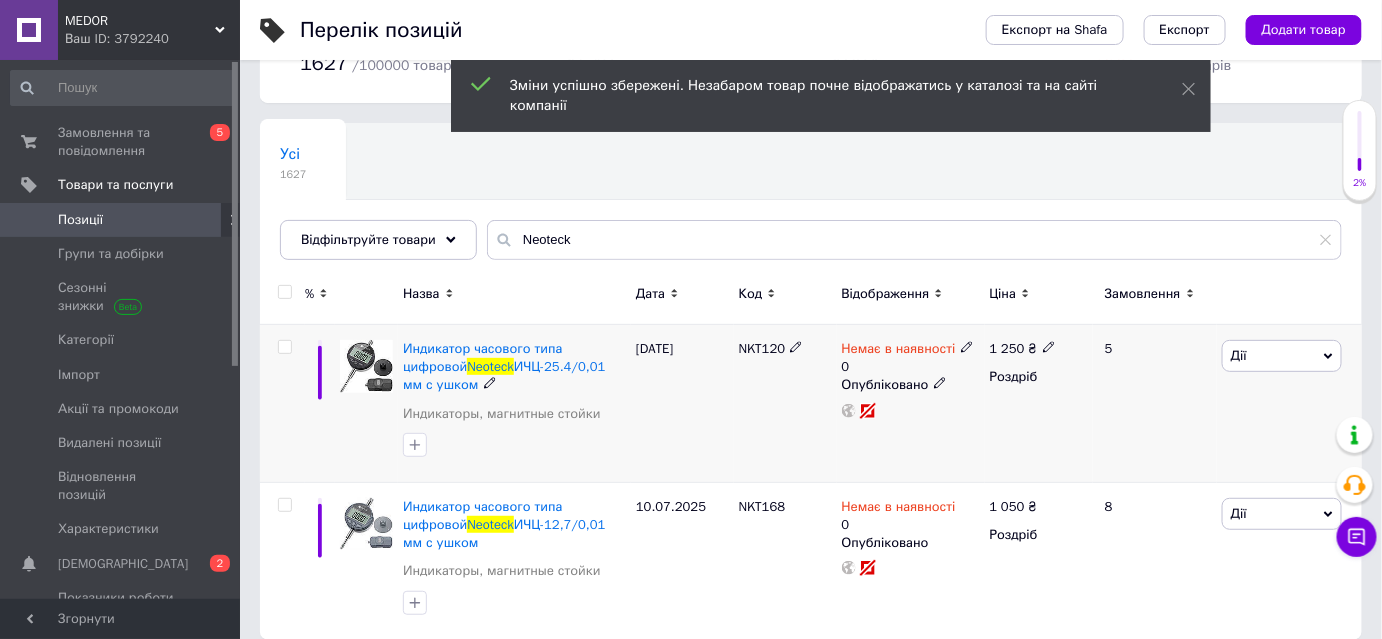 click on "Немає в наявності 0 Опубліковано" at bounding box center (911, 404) 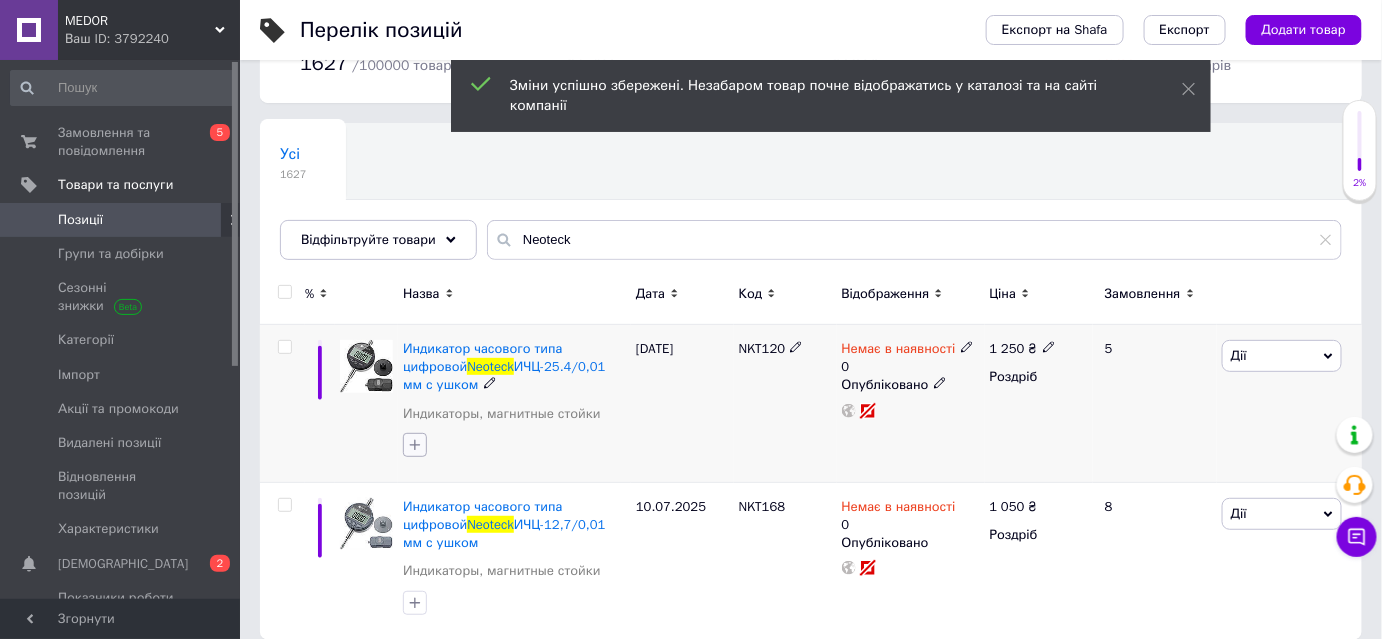 click 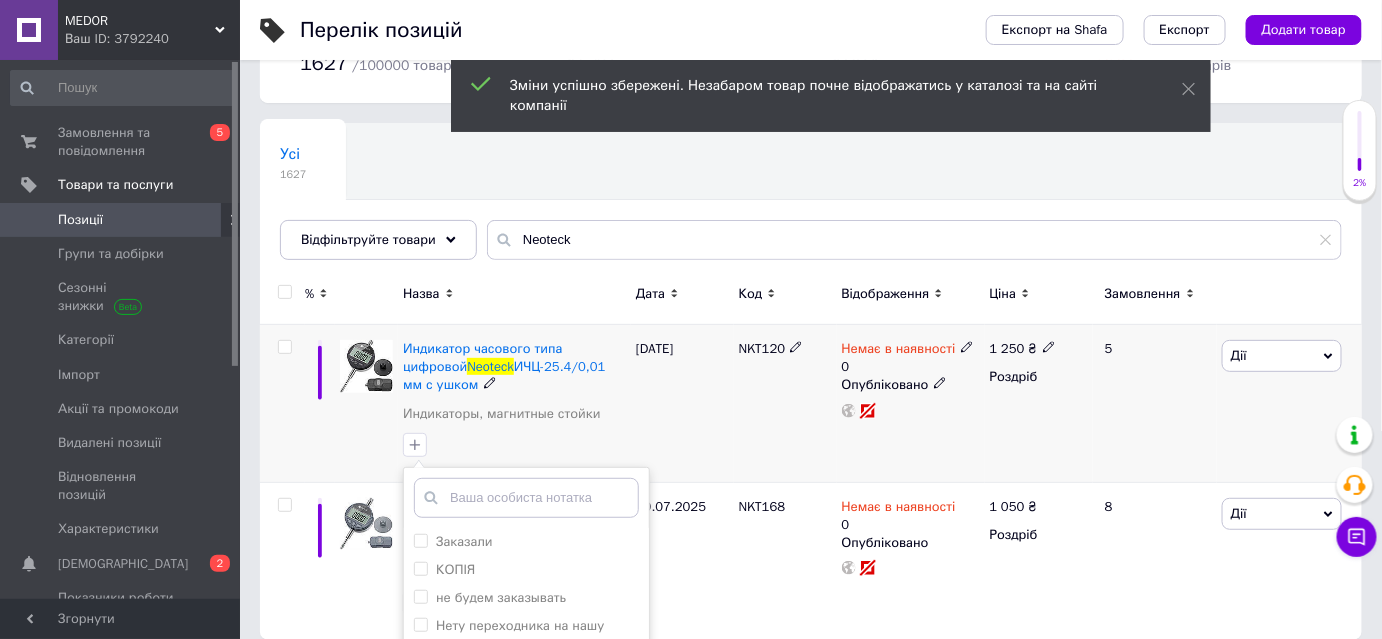 scroll, scrollTop: 227, scrollLeft: 0, axis: vertical 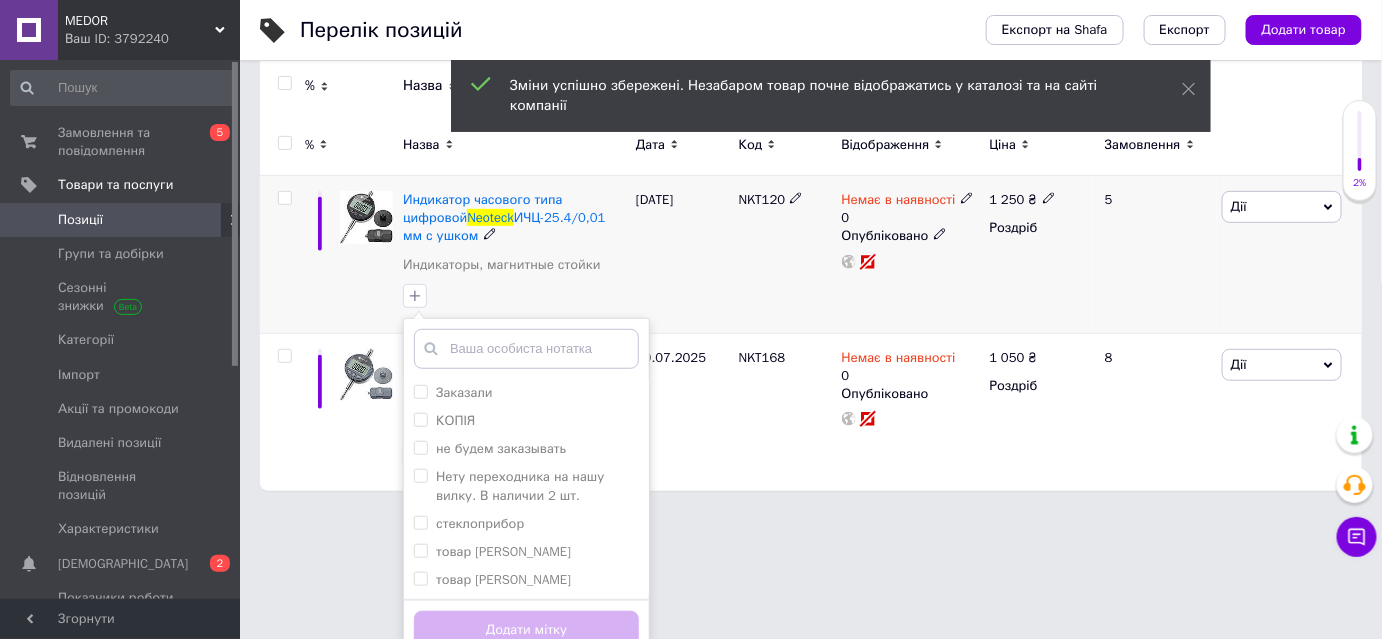 click on "Заказали [PERSON_NAME] не будем заказывать Нету переходника на нашу вилку. В наличии 2 шт. стеклоприбор товар [PERSON_NAME] товар [PERSON_NAME] замiтку   Додати мітку" at bounding box center [526, 489] 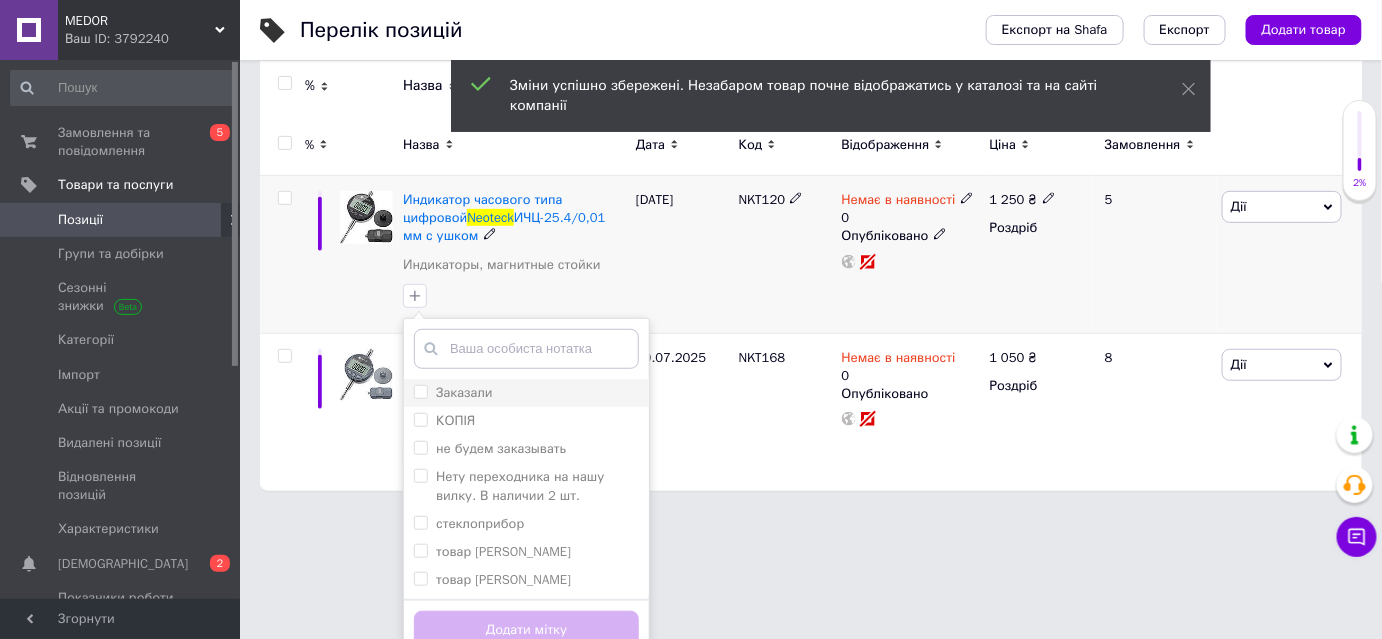 click on "Заказали" at bounding box center (420, 391) 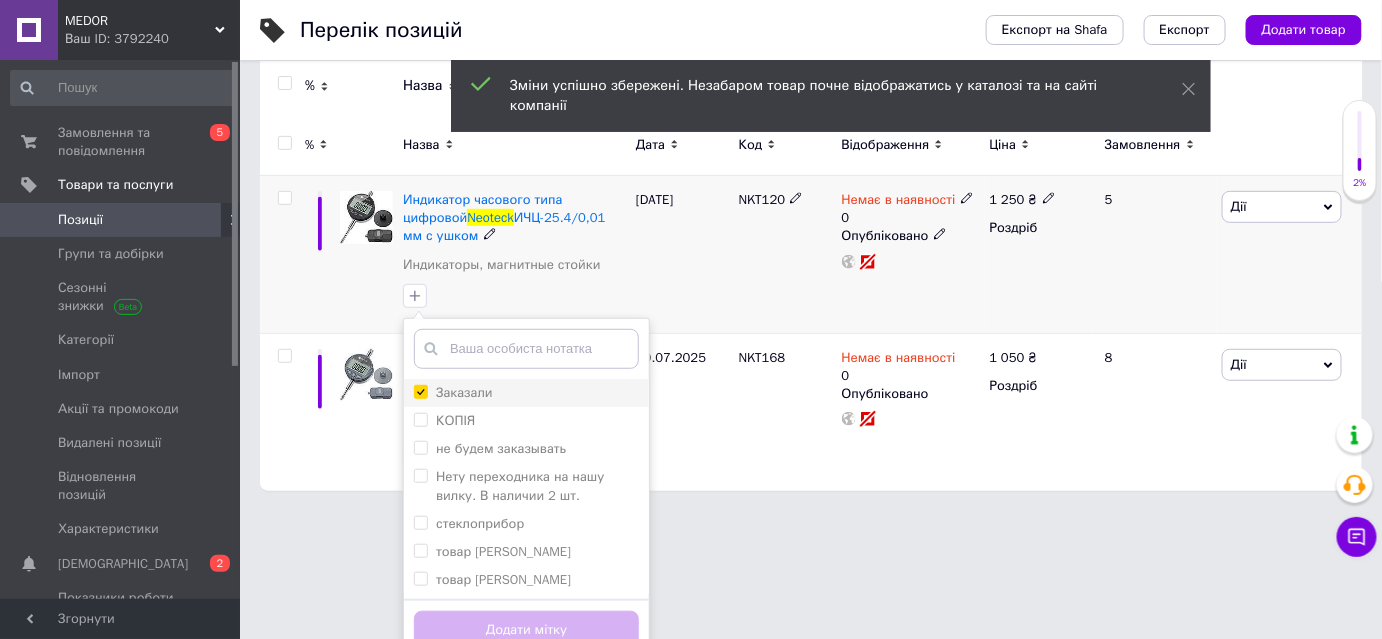 checkbox on "true" 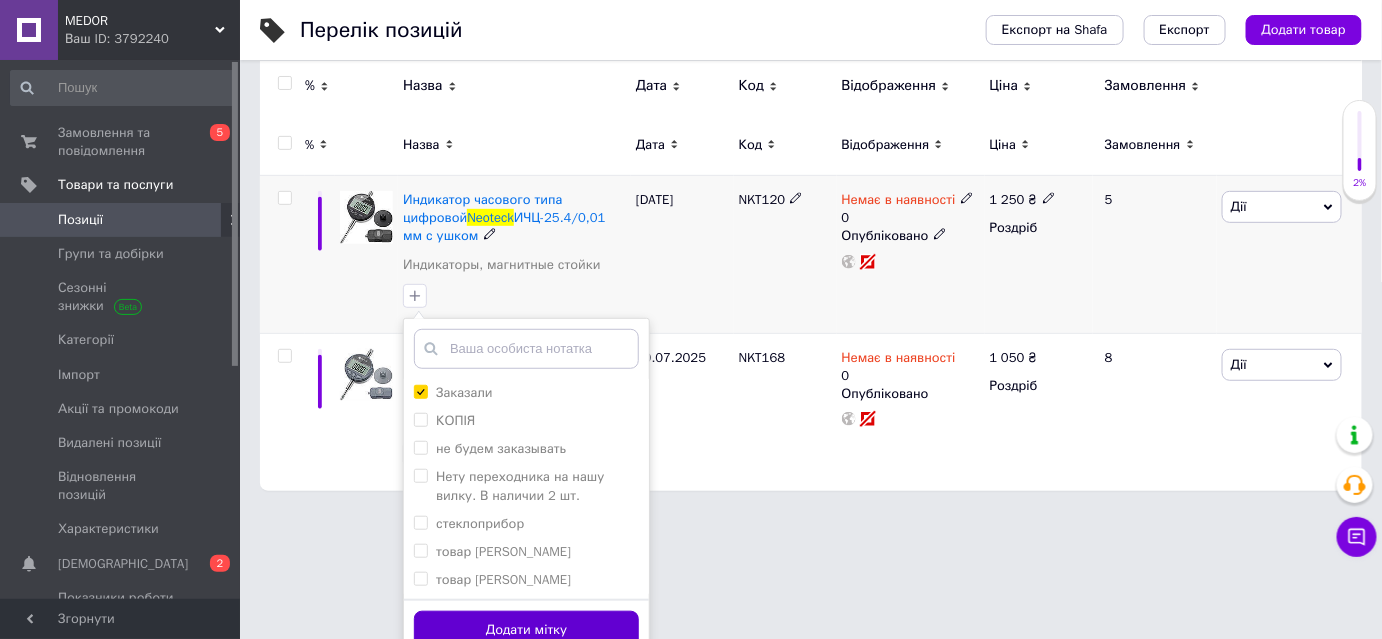 click on "Додати мітку" at bounding box center [526, 630] 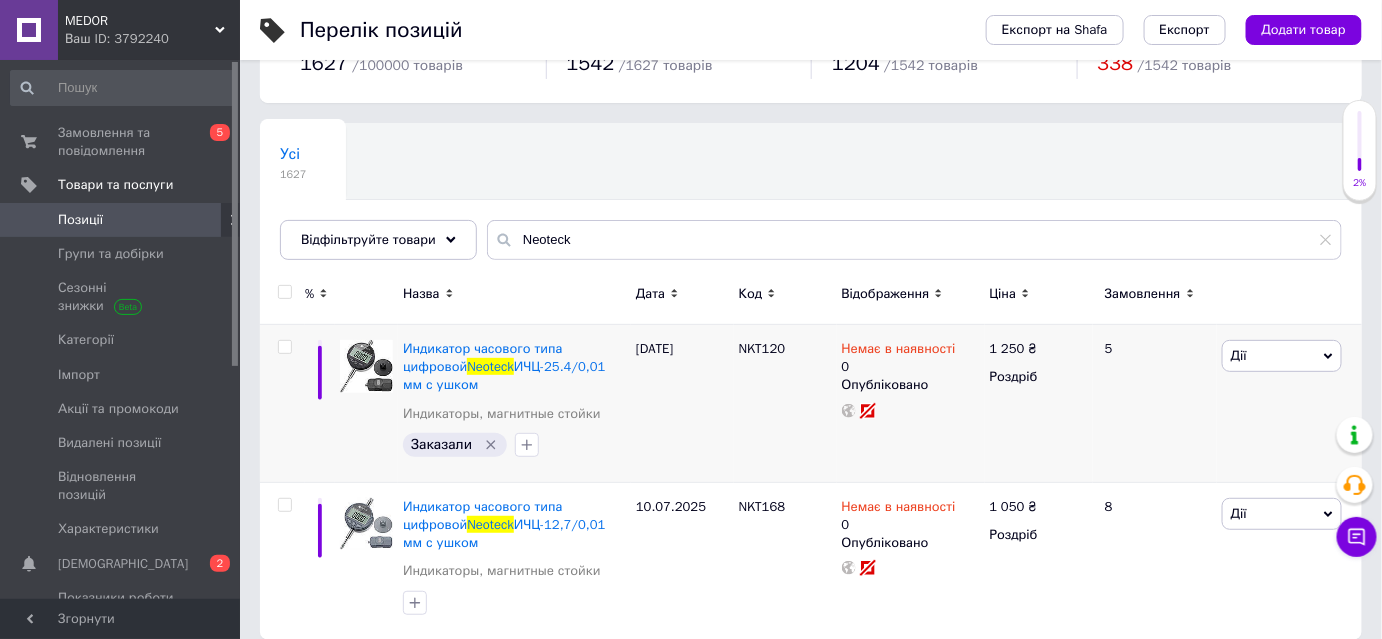 scroll, scrollTop: 60, scrollLeft: 0, axis: vertical 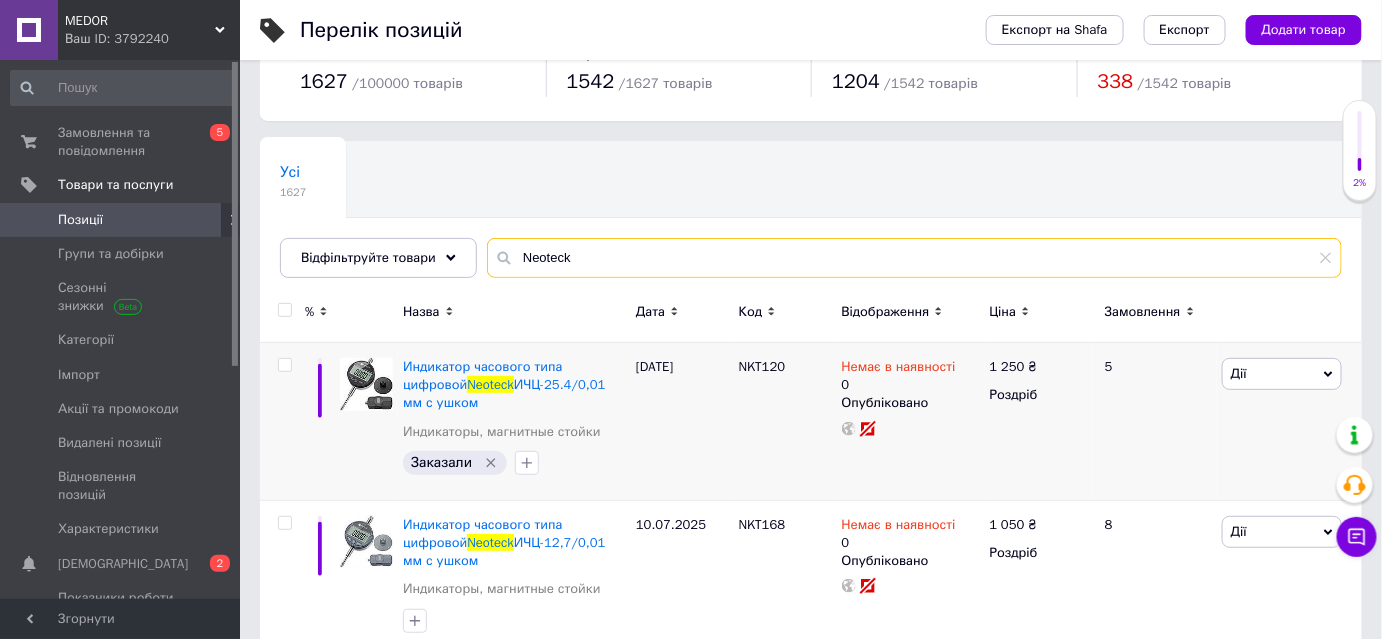 drag, startPoint x: 515, startPoint y: 258, endPoint x: 480, endPoint y: 259, distance: 35.014282 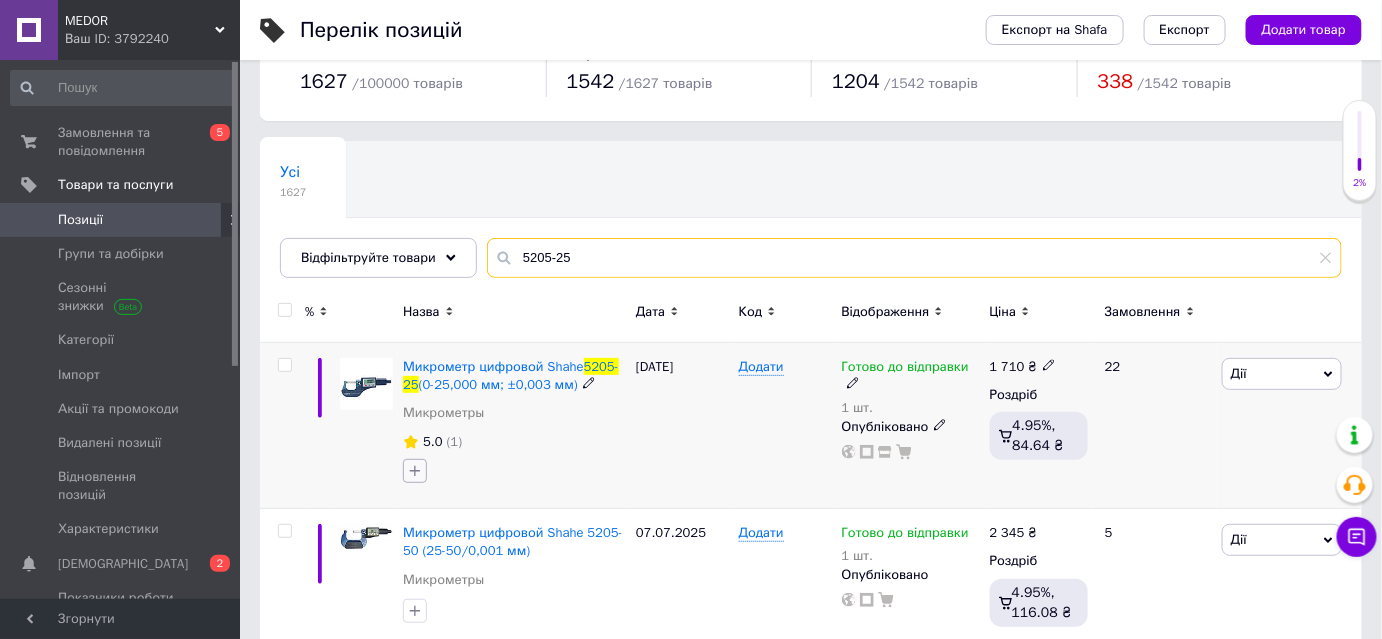 type on "5205-25" 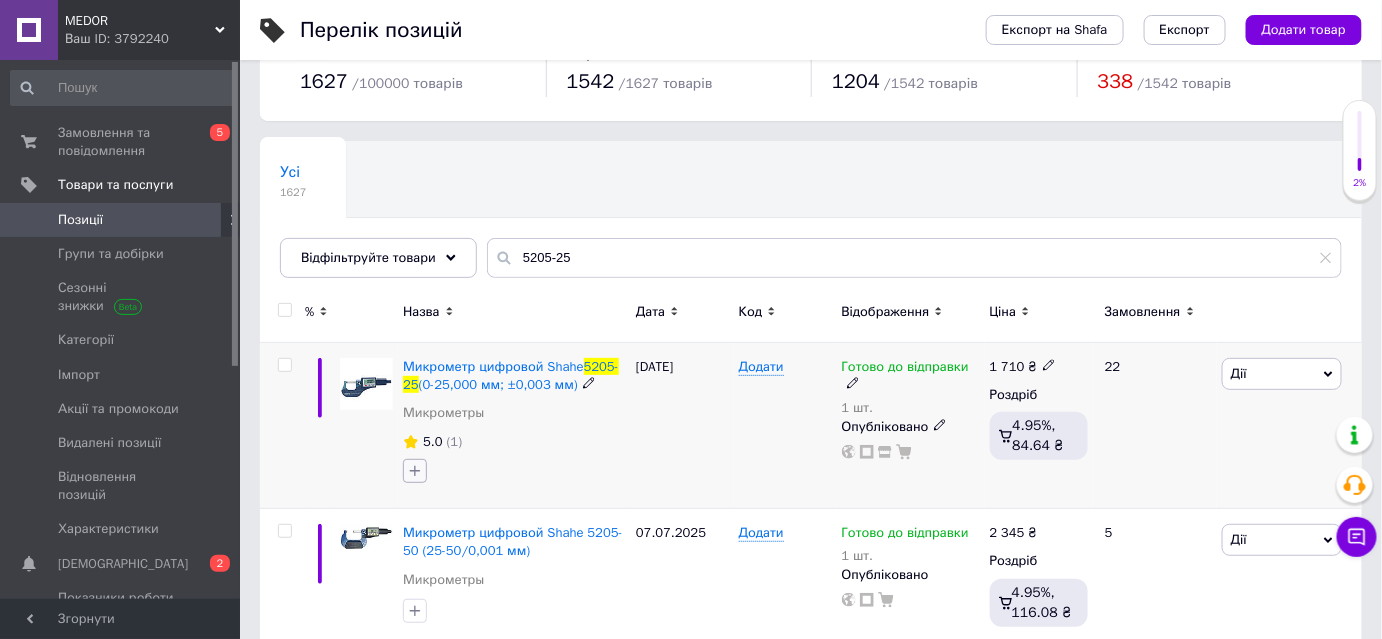 click 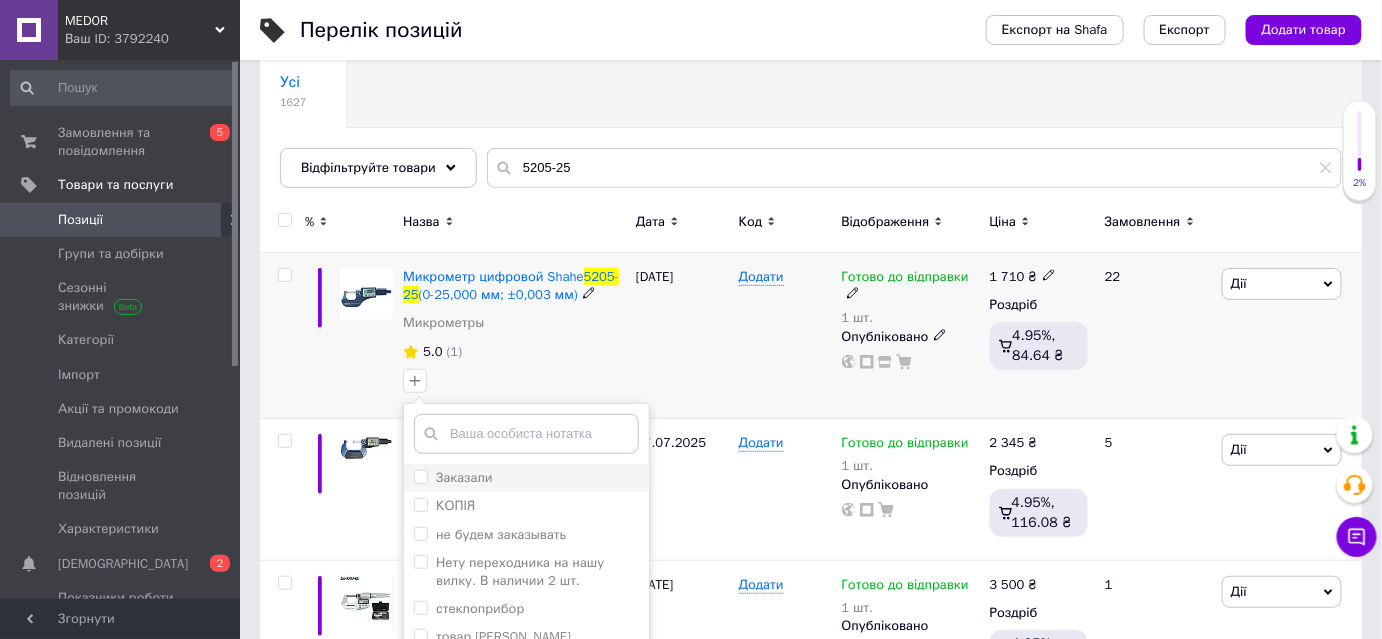 scroll, scrollTop: 151, scrollLeft: 0, axis: vertical 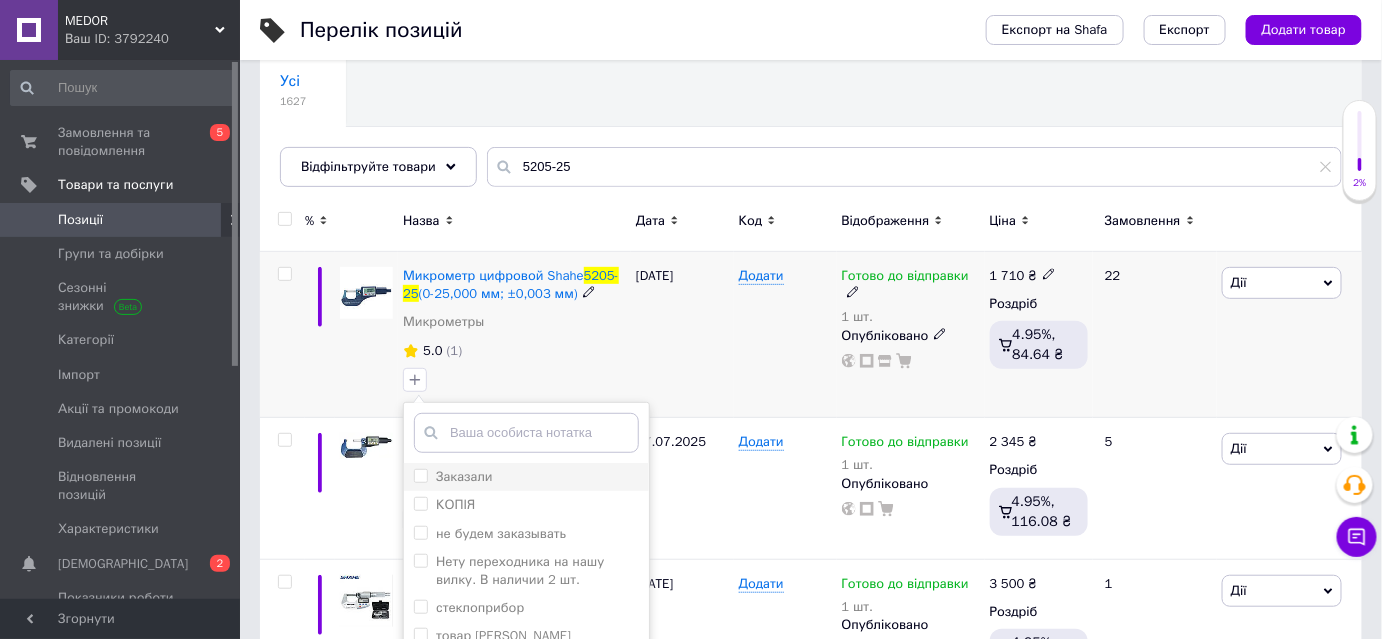 click on "Заказали" at bounding box center [420, 475] 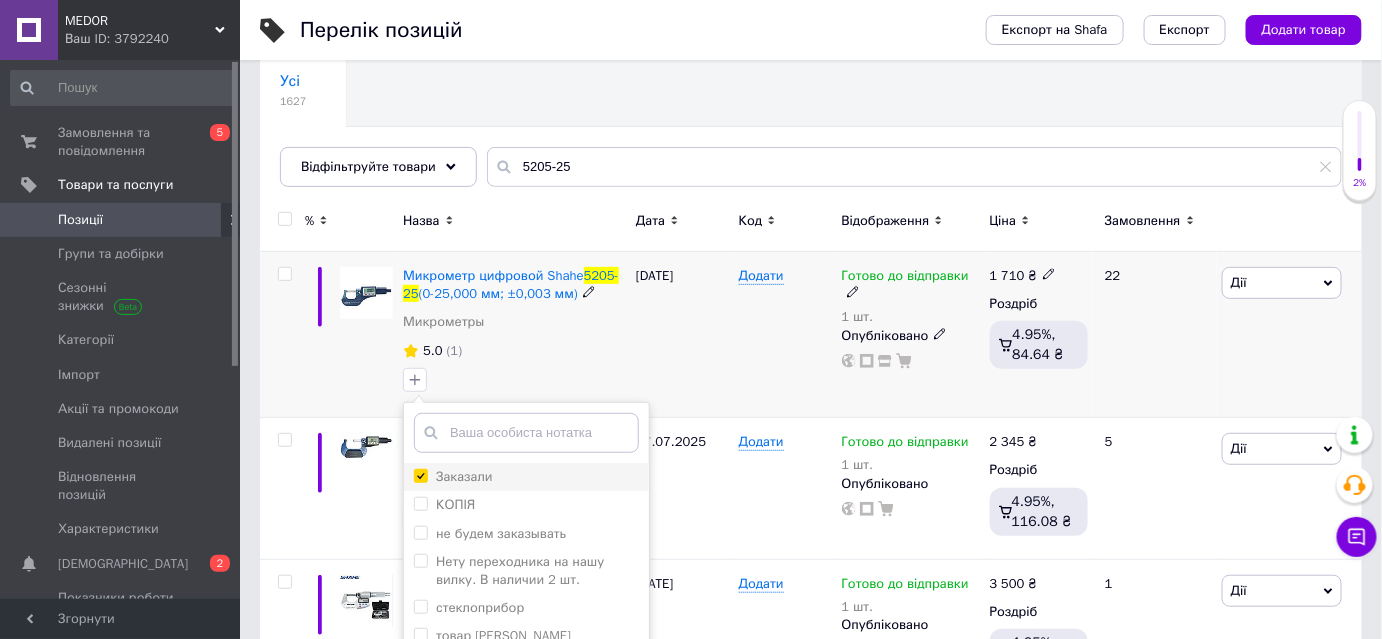 checkbox on "true" 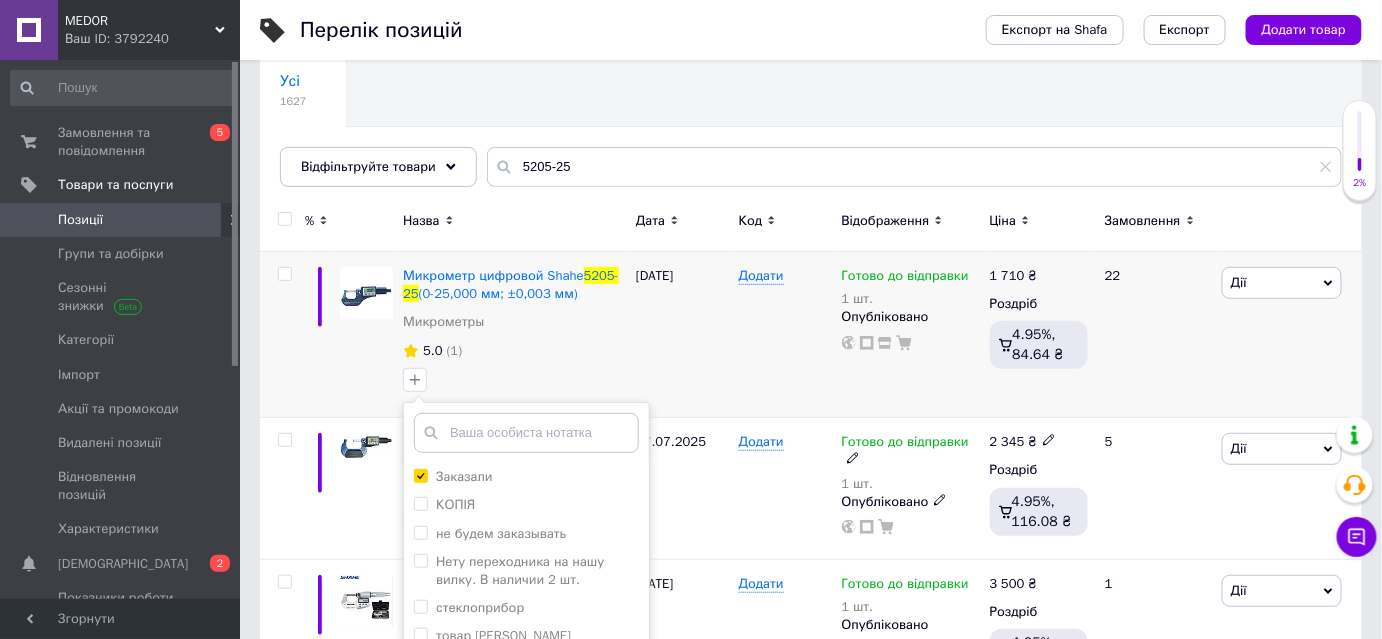 scroll, scrollTop: 333, scrollLeft: 0, axis: vertical 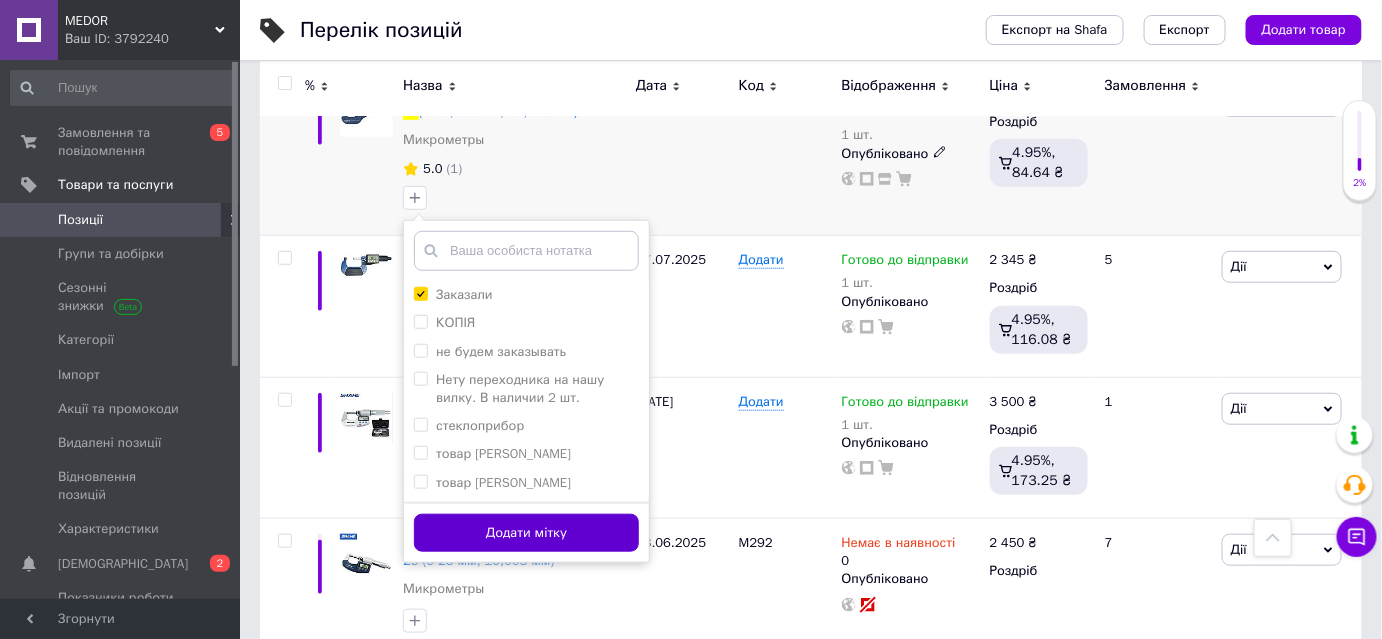 click on "Додати мітку" at bounding box center [526, 533] 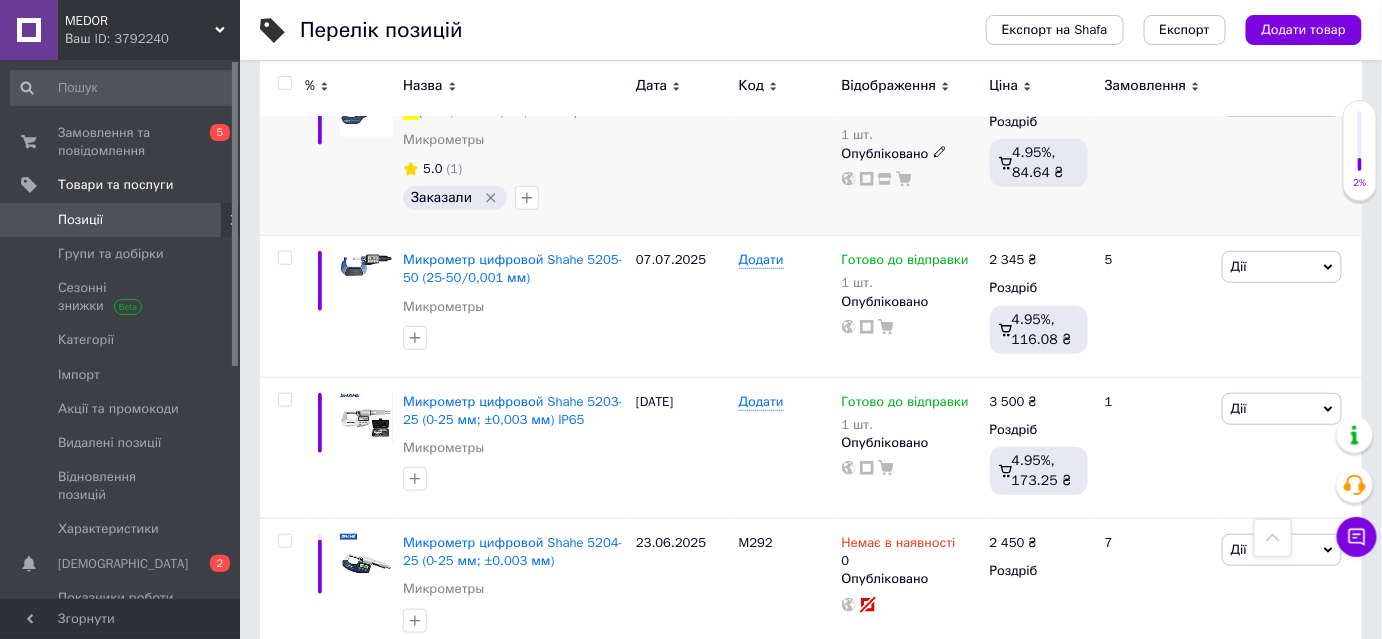 scroll, scrollTop: 0, scrollLeft: 0, axis: both 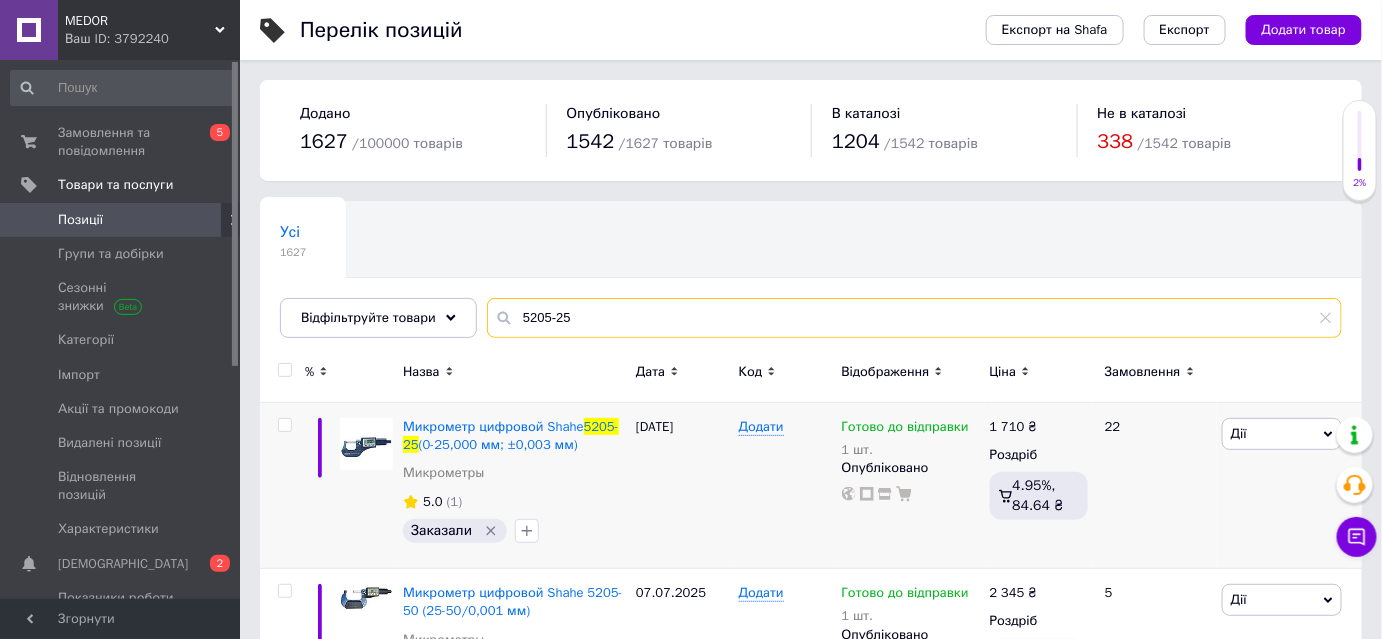 drag, startPoint x: 584, startPoint y: 323, endPoint x: 472, endPoint y: 315, distance: 112.28535 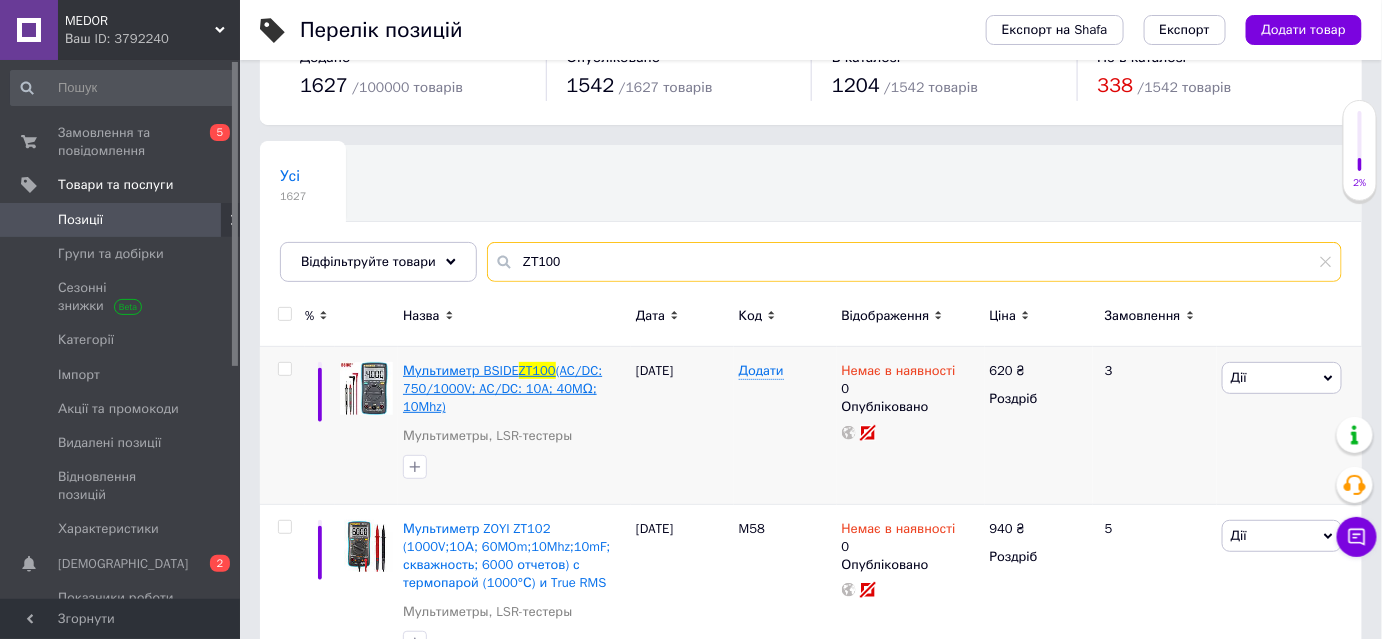 scroll, scrollTop: 114, scrollLeft: 0, axis: vertical 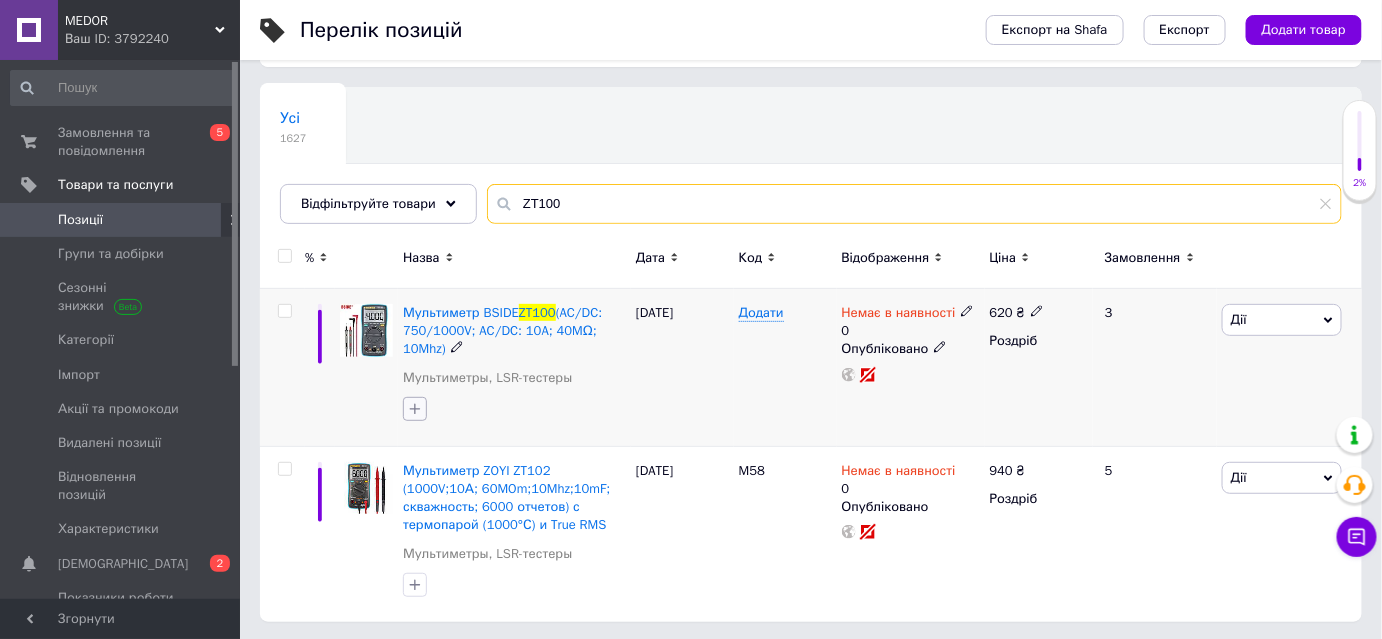 type on "ZT100" 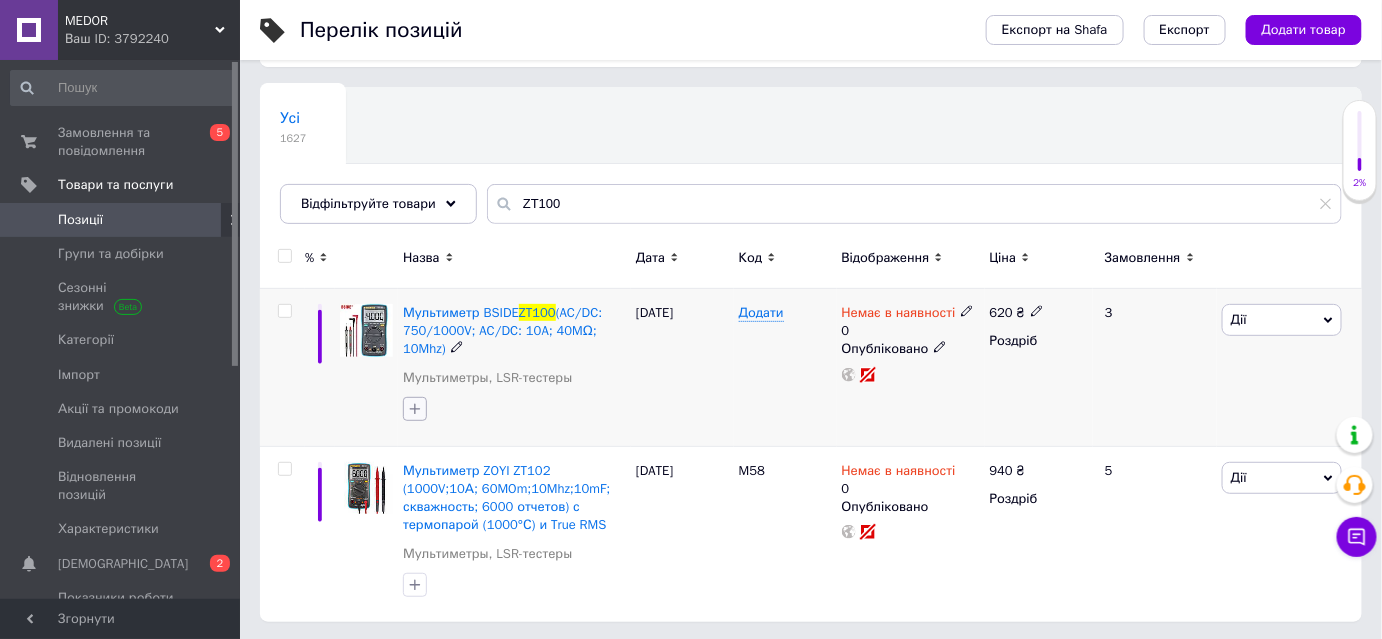 click 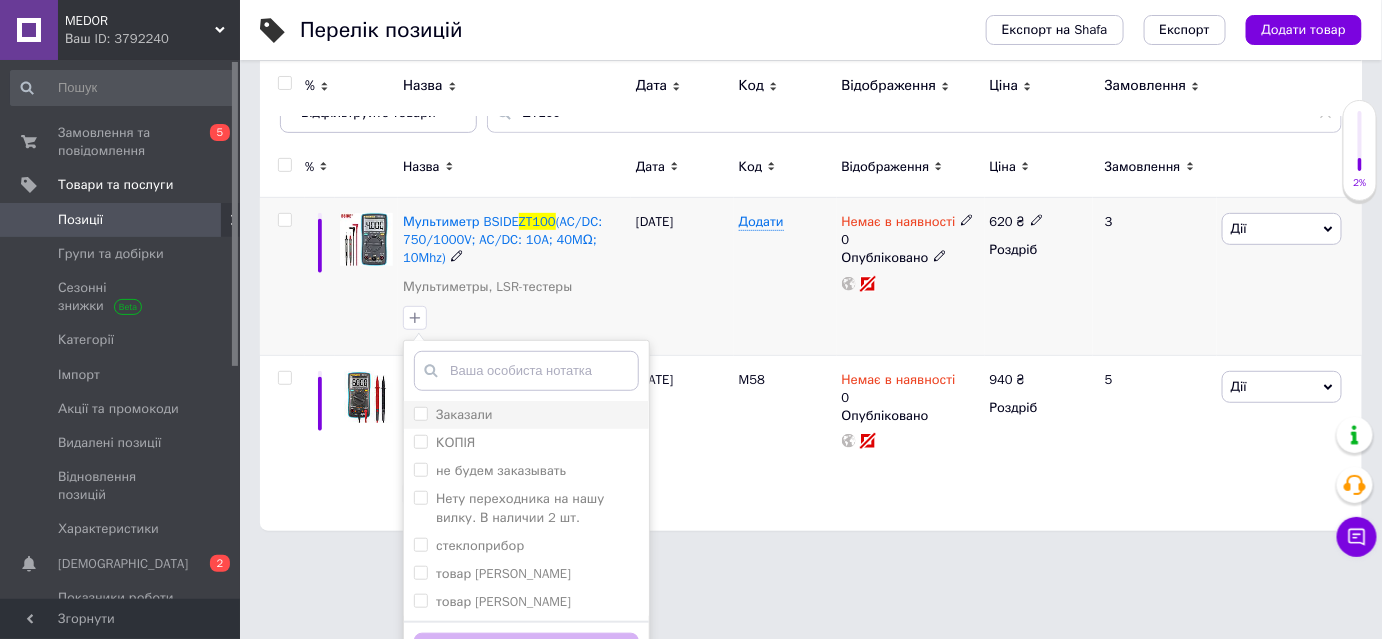 click on "Заказали" at bounding box center (453, 415) 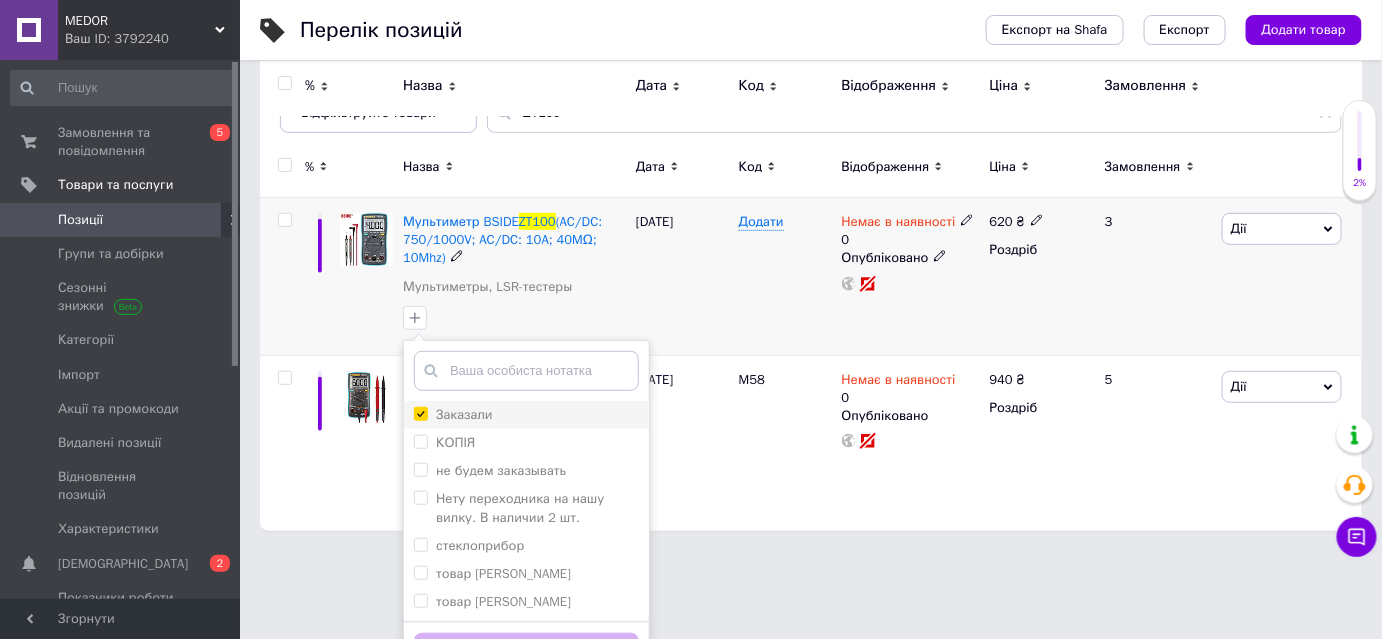 click on "Заказали" at bounding box center (420, 413) 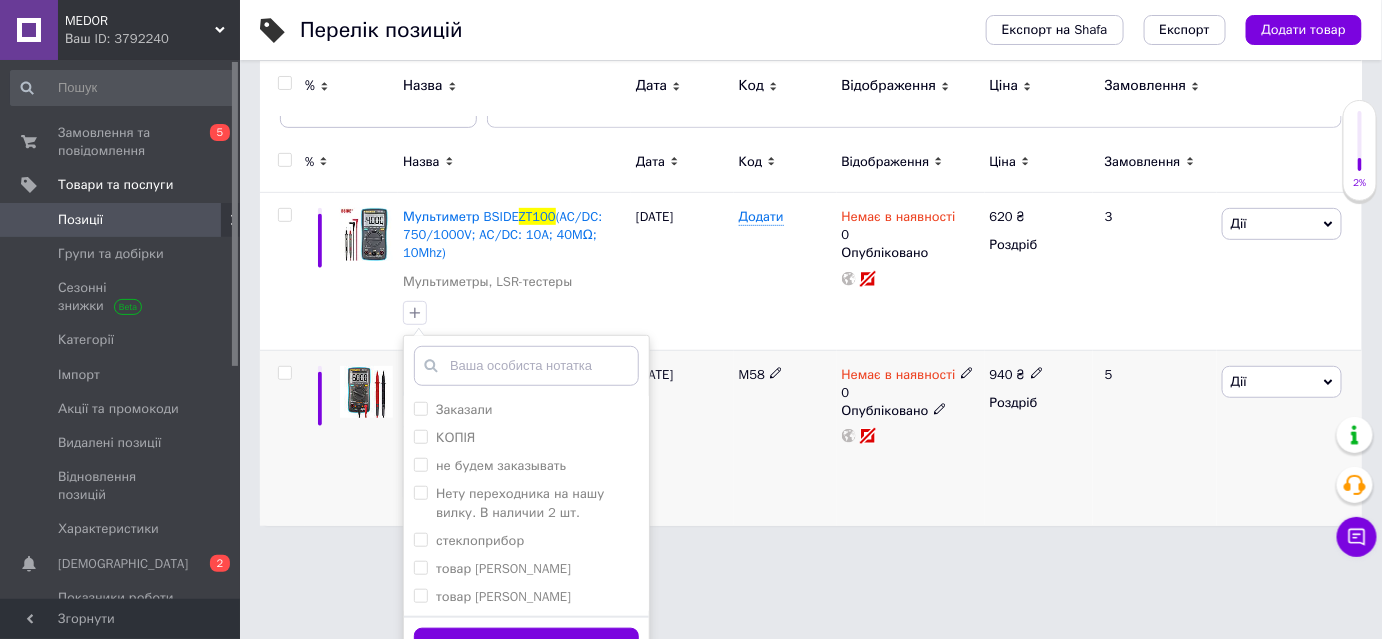 scroll, scrollTop: 245, scrollLeft: 0, axis: vertical 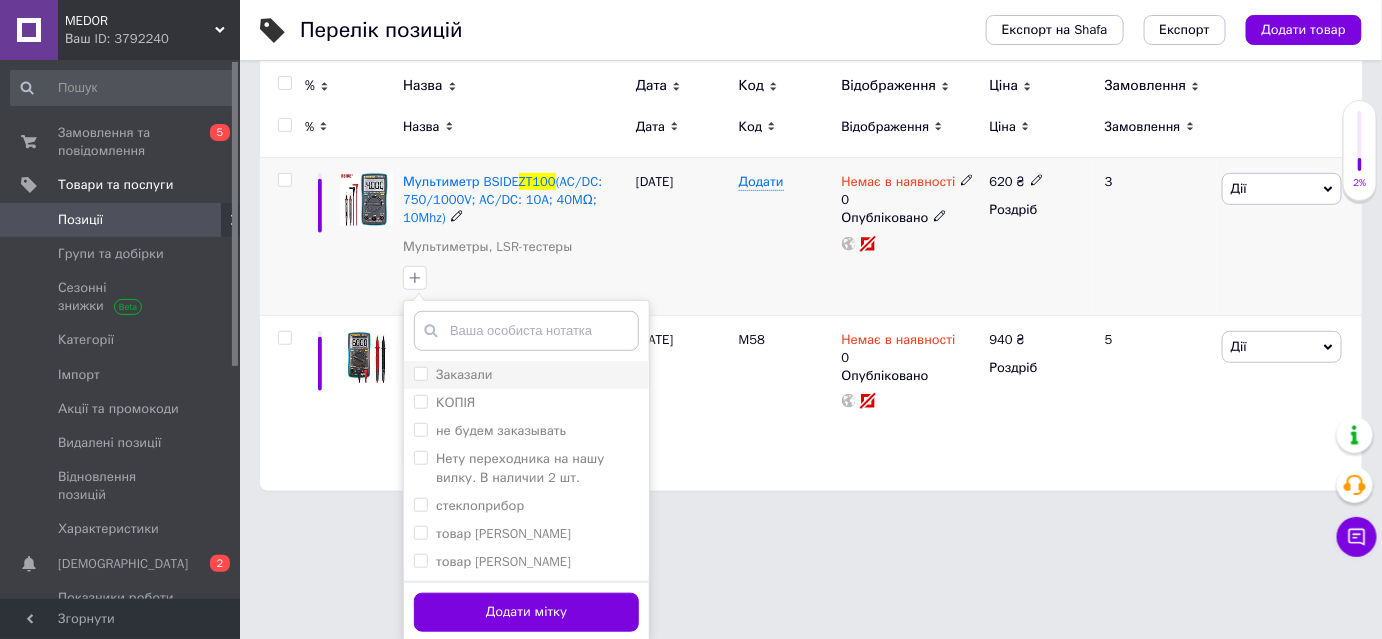click on "Заказали" at bounding box center [420, 373] 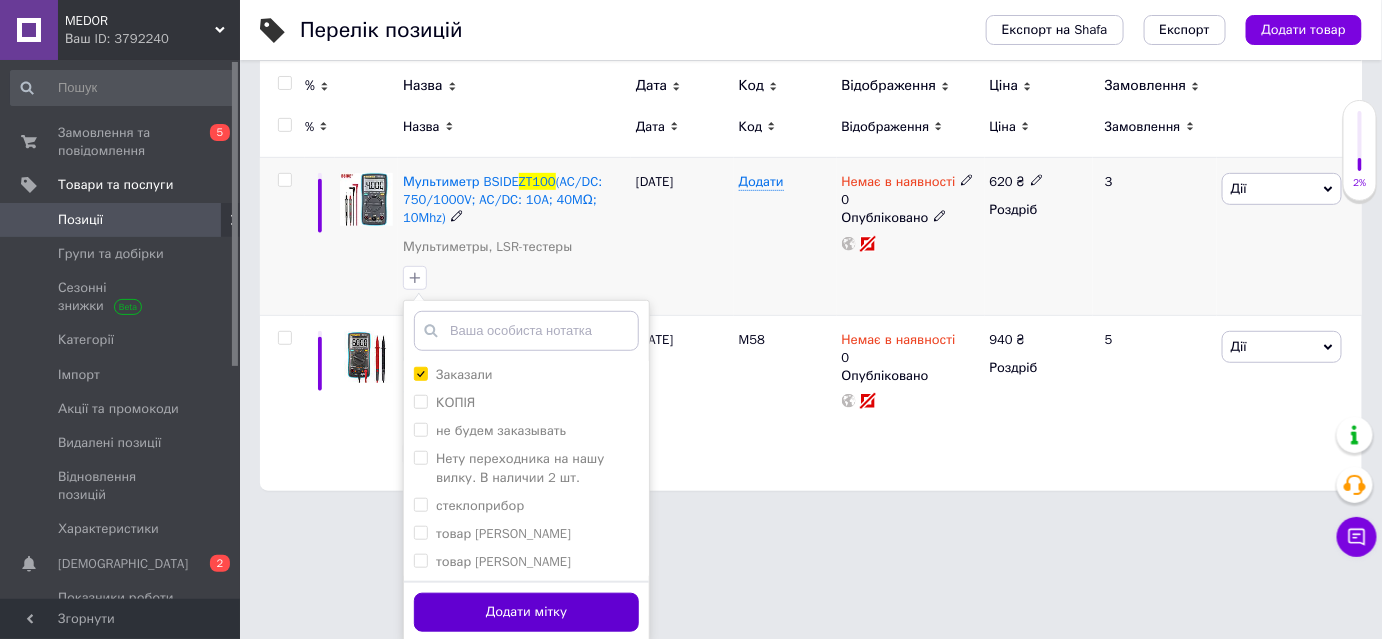 click on "Додати мітку" at bounding box center [526, 612] 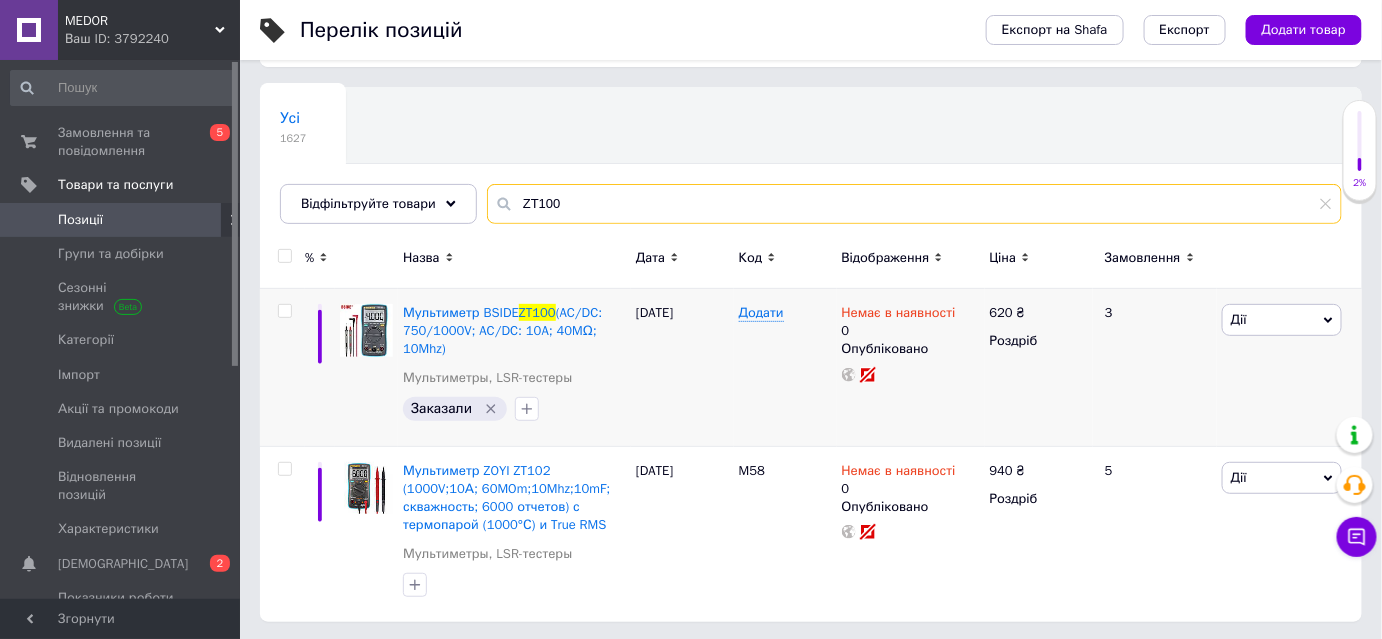 drag, startPoint x: 566, startPoint y: 197, endPoint x: 485, endPoint y: 193, distance: 81.09871 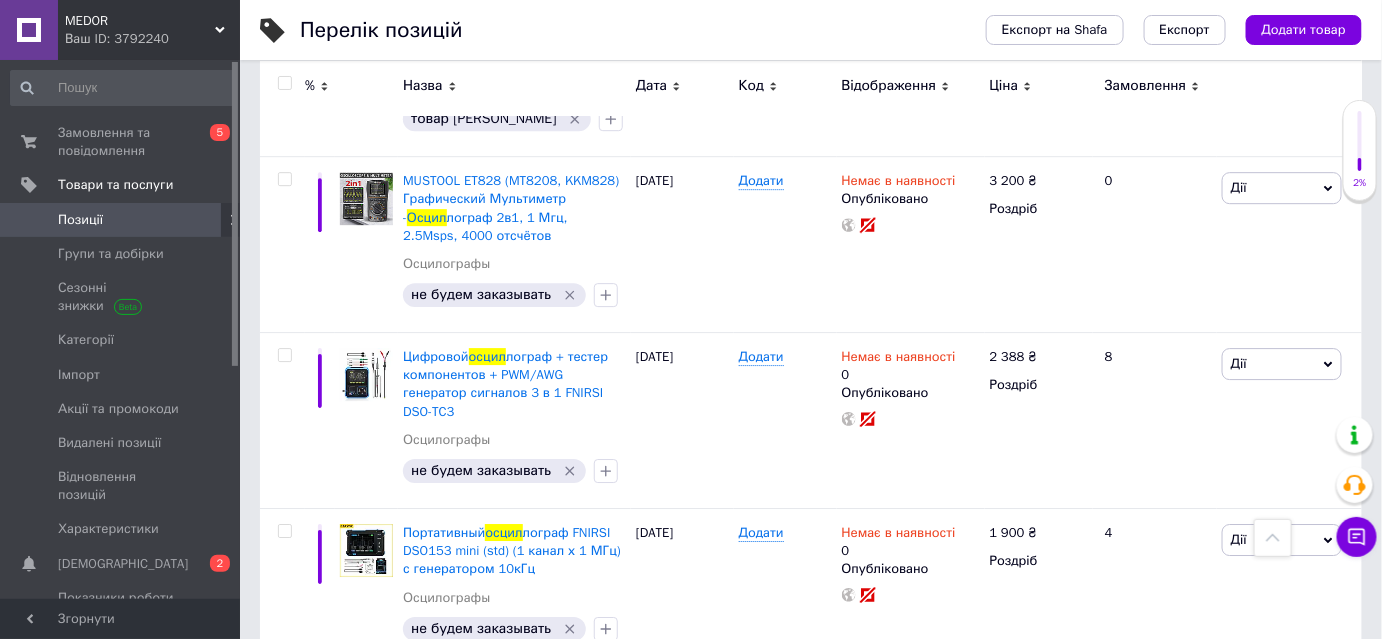 scroll, scrollTop: 3205, scrollLeft: 0, axis: vertical 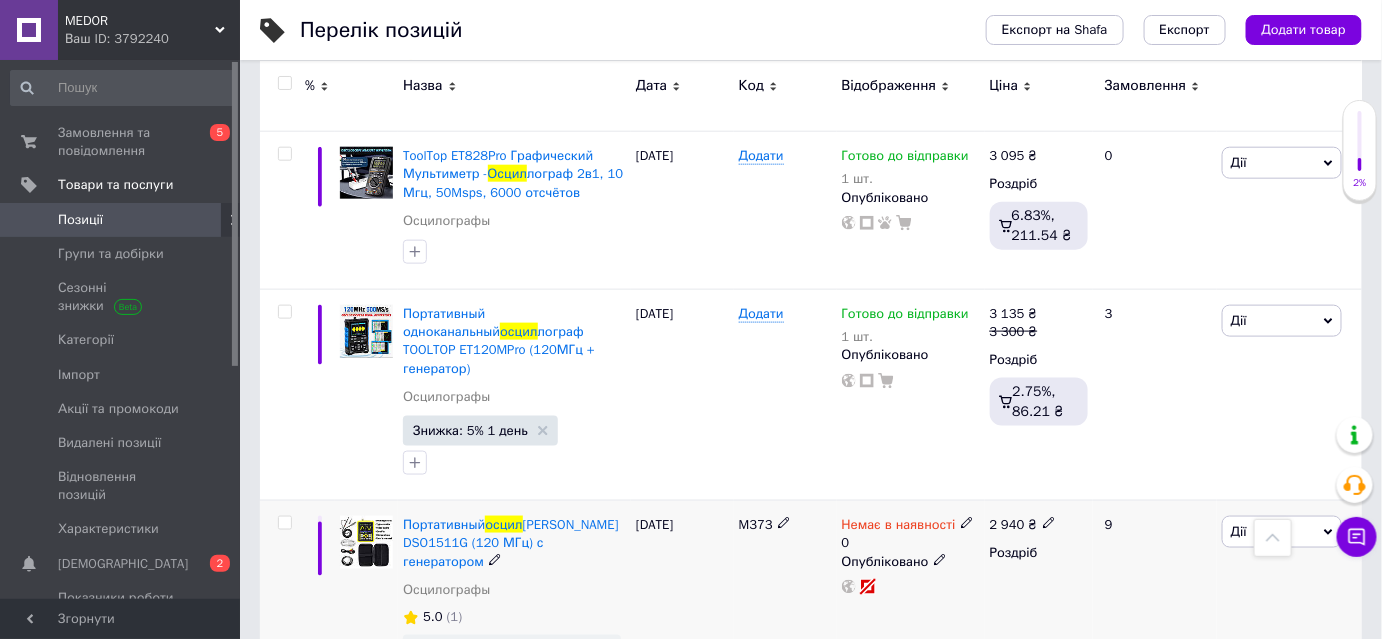 type on "осцил" 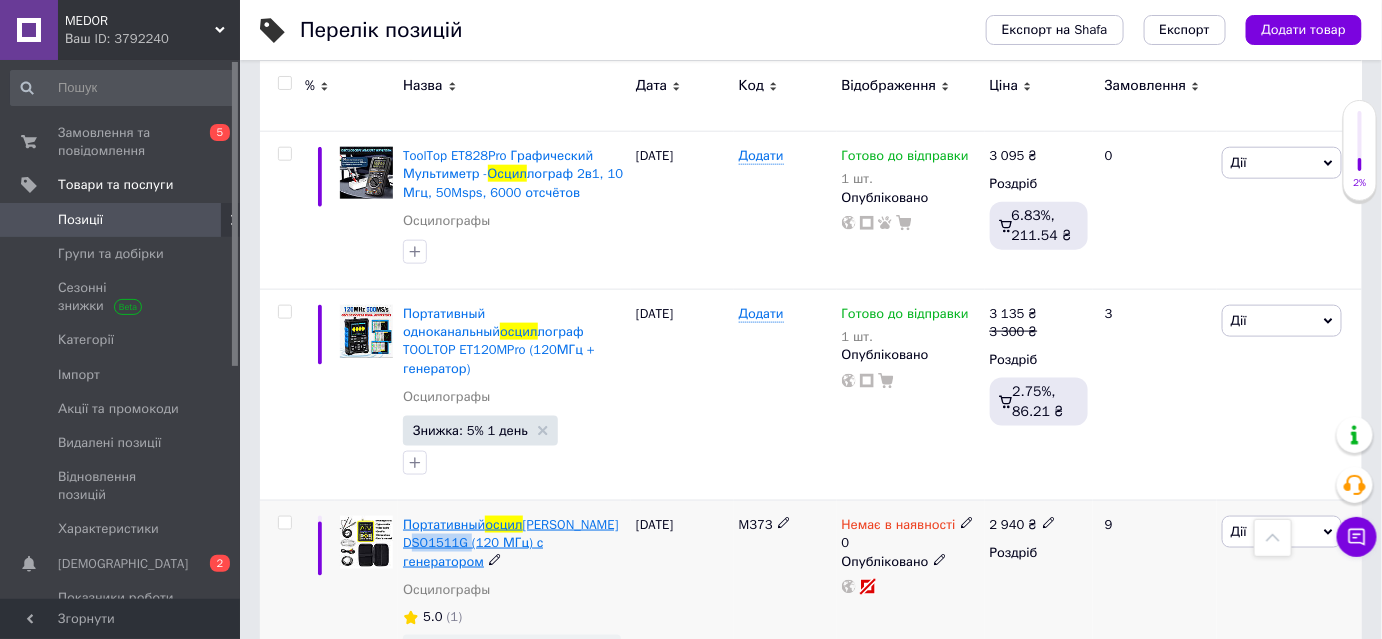 drag, startPoint x: 400, startPoint y: 463, endPoint x: 465, endPoint y: 474, distance: 65.9242 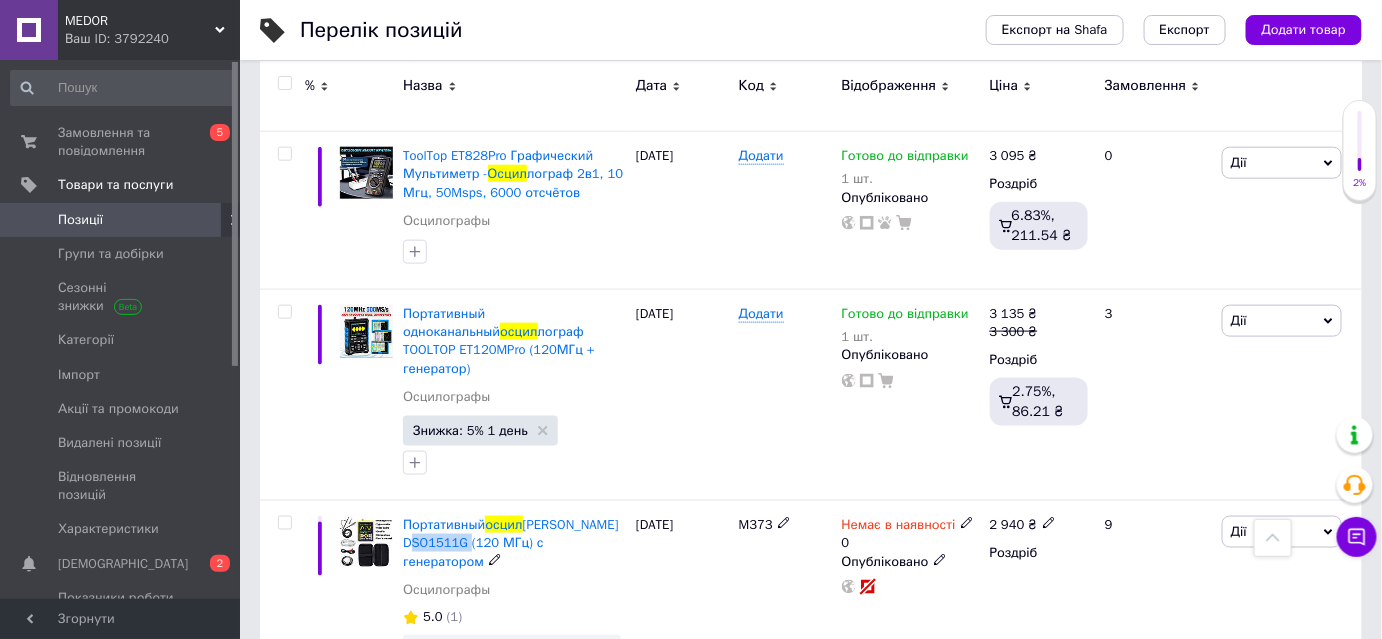 copy on "DSO1511G" 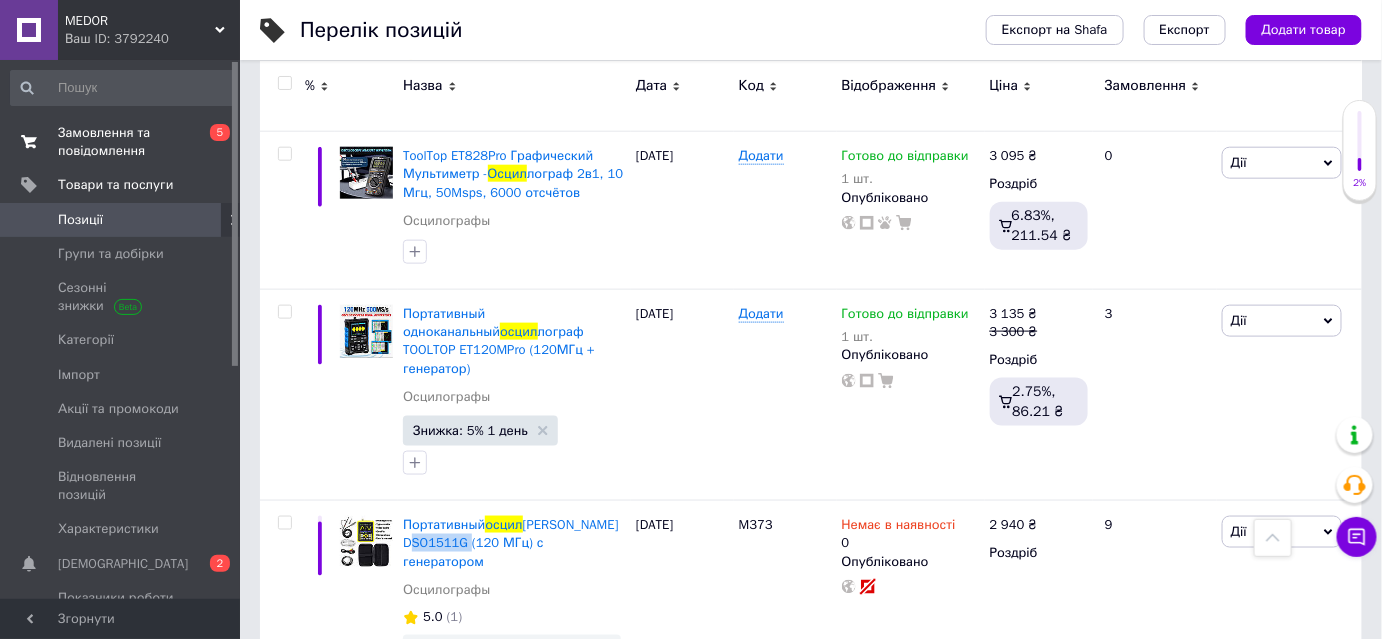 click on "Замовлення та повідомлення" at bounding box center (121, 142) 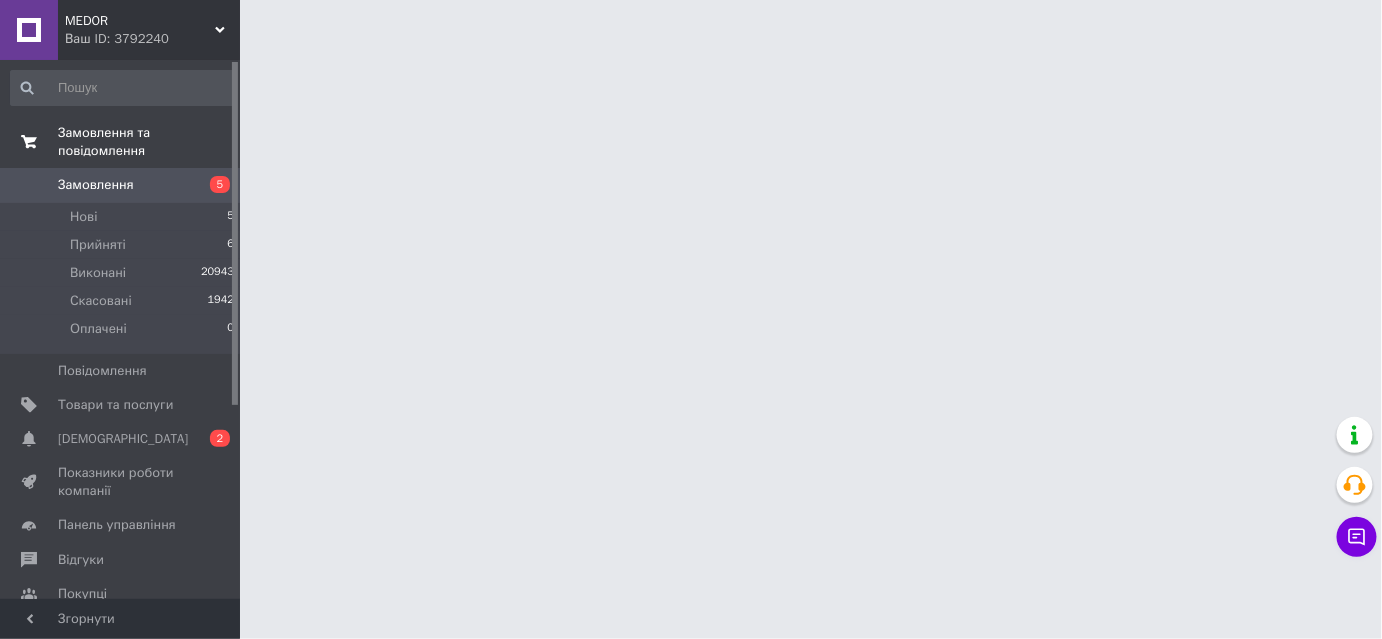 scroll, scrollTop: 0, scrollLeft: 0, axis: both 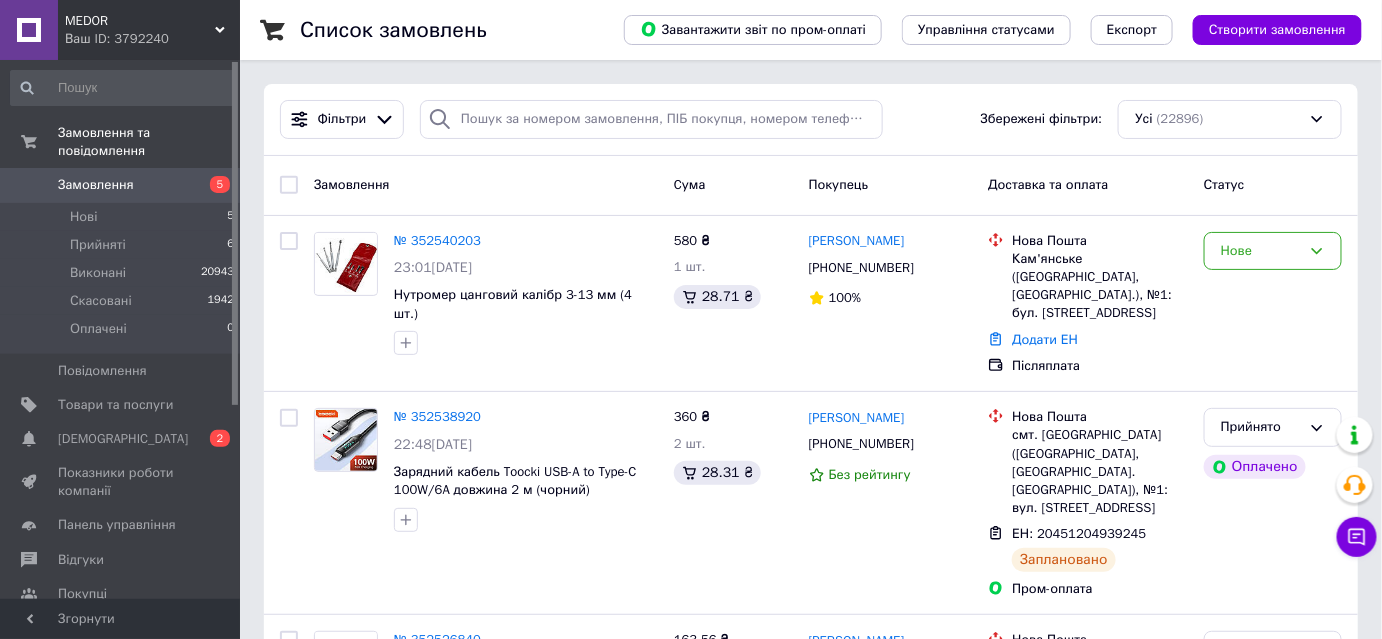 drag, startPoint x: 372, startPoint y: 125, endPoint x: 380, endPoint y: 138, distance: 15.264338 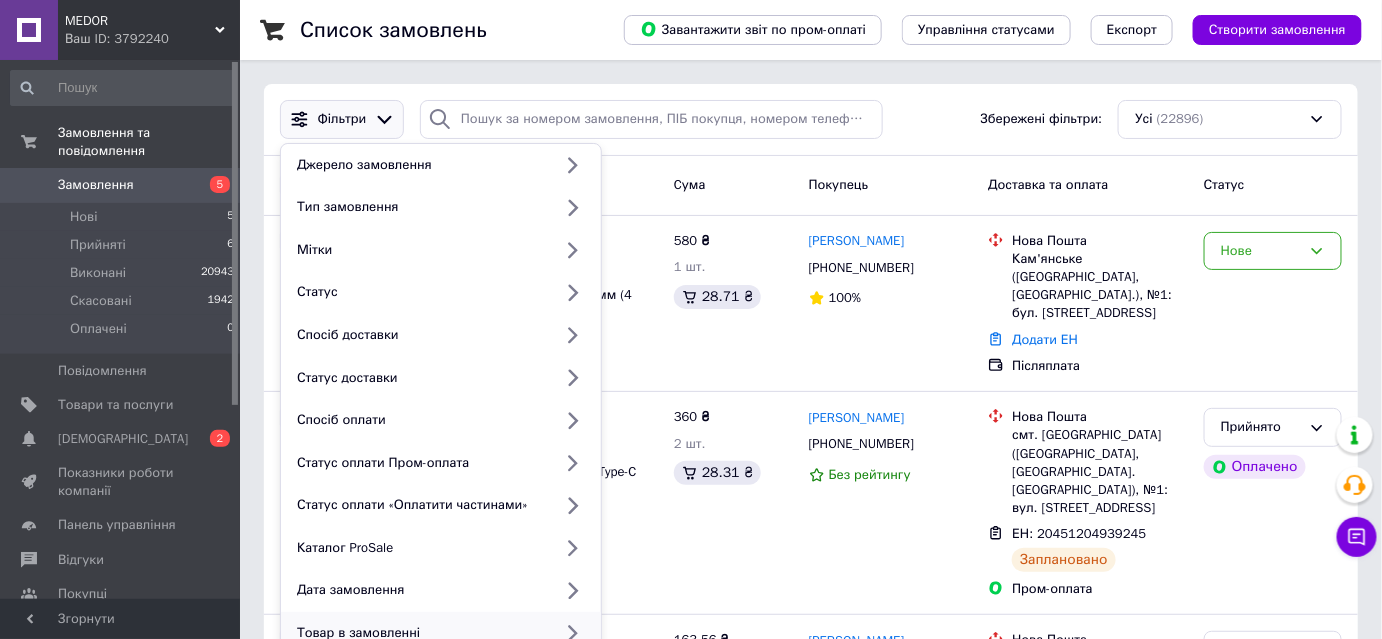 click on "Товар в замовленні" at bounding box center (420, 633) 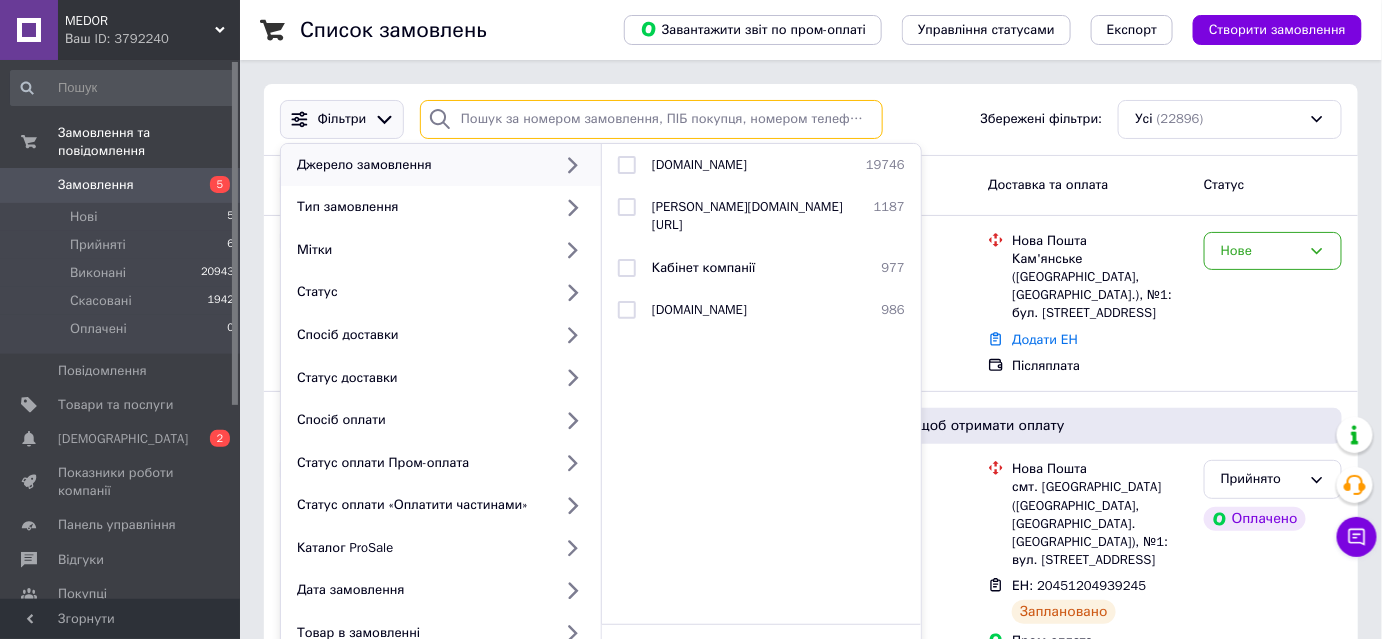 click at bounding box center (651, 119) 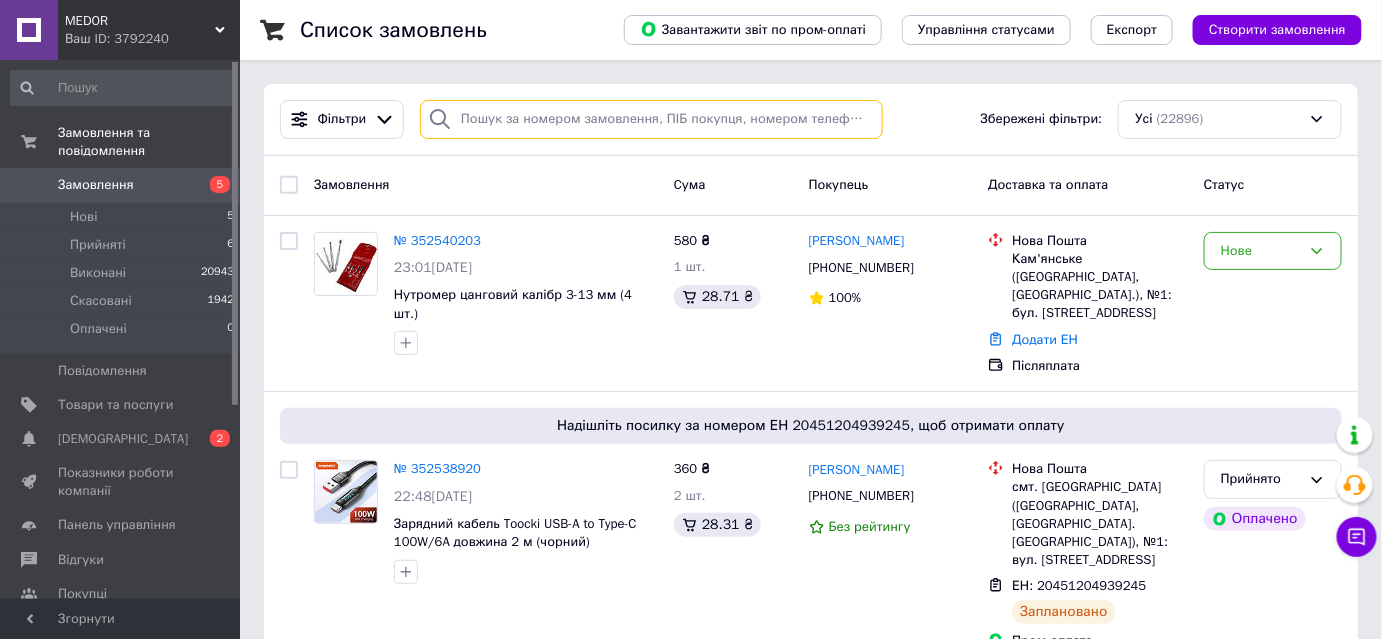paste on "DSO1511G" 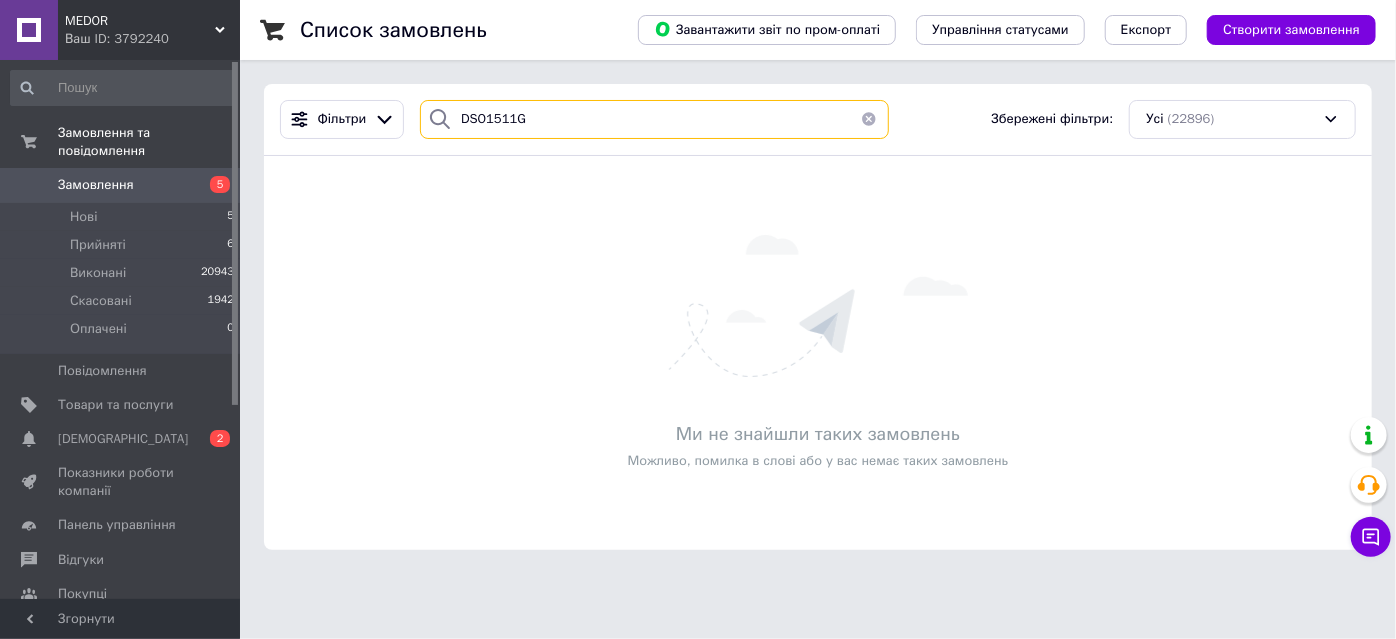type on "DSO1511G" 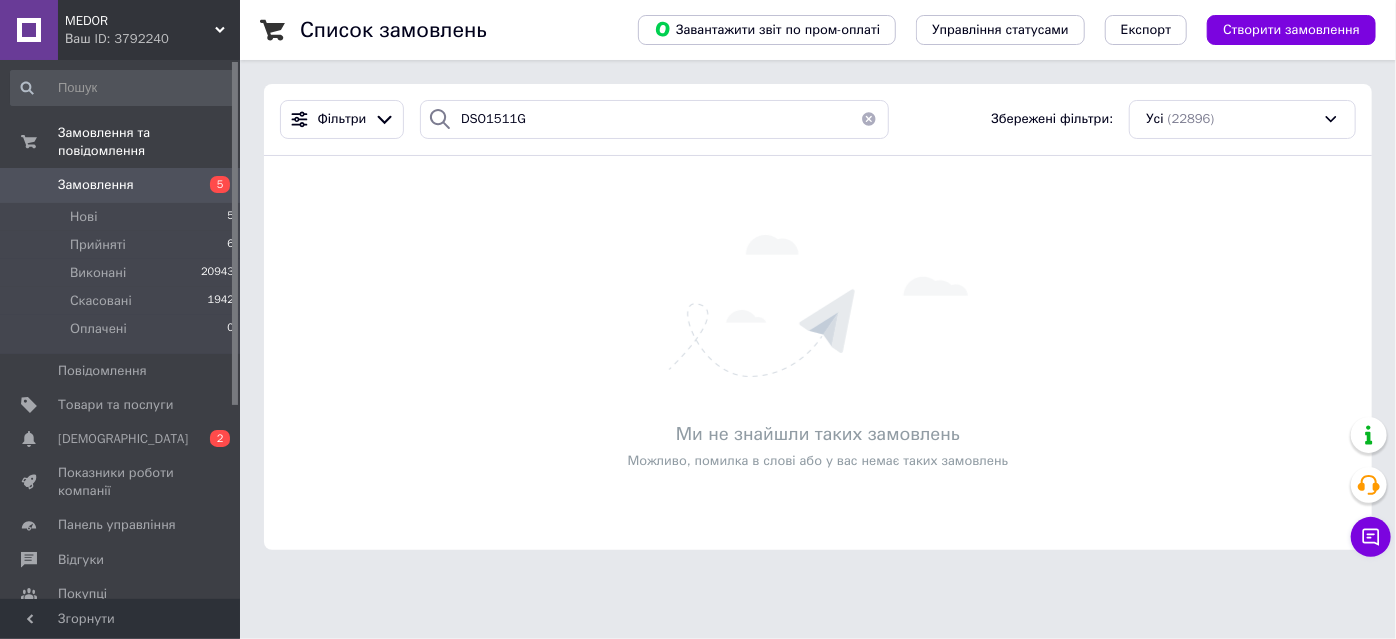 click at bounding box center (869, 119) 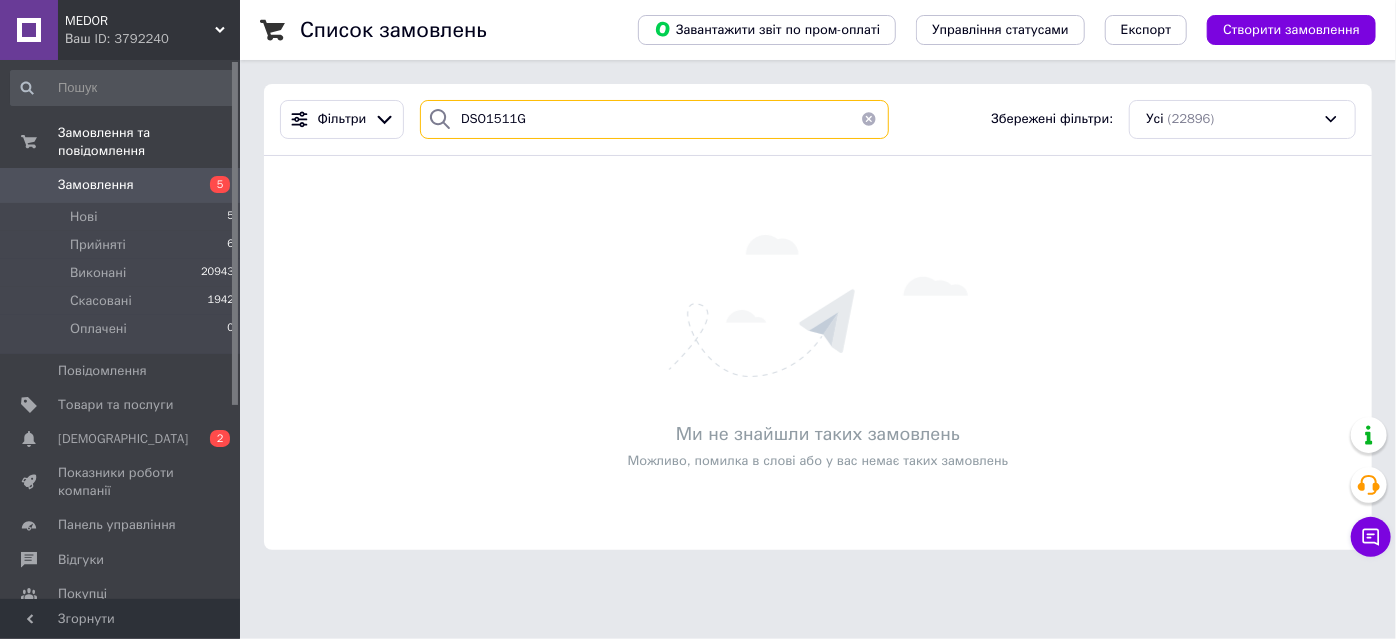 type 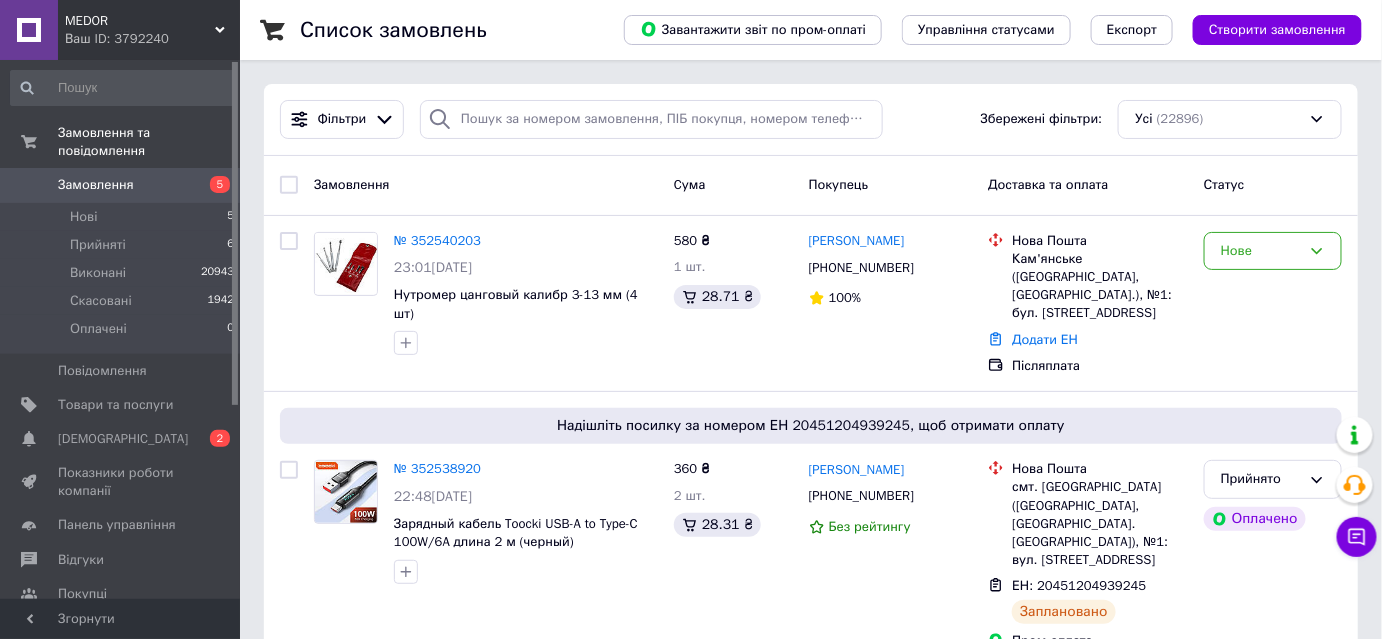 click on "Фільтри" at bounding box center (342, 119) 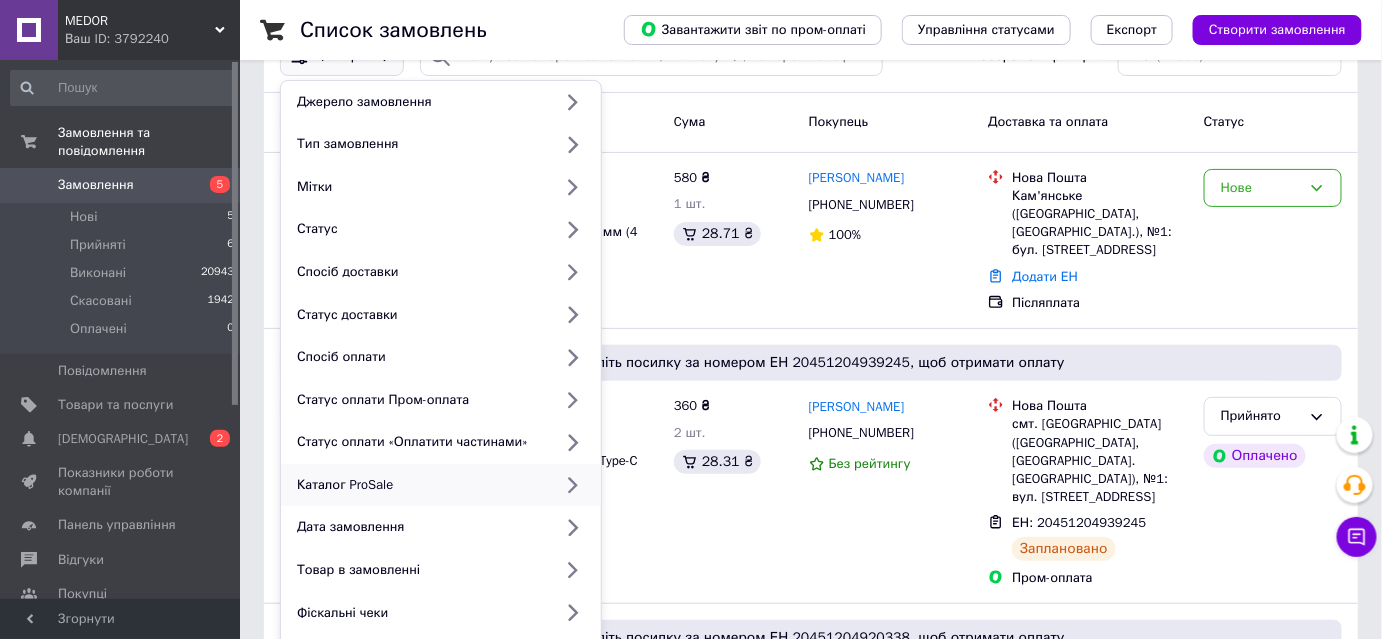 scroll, scrollTop: 90, scrollLeft: 0, axis: vertical 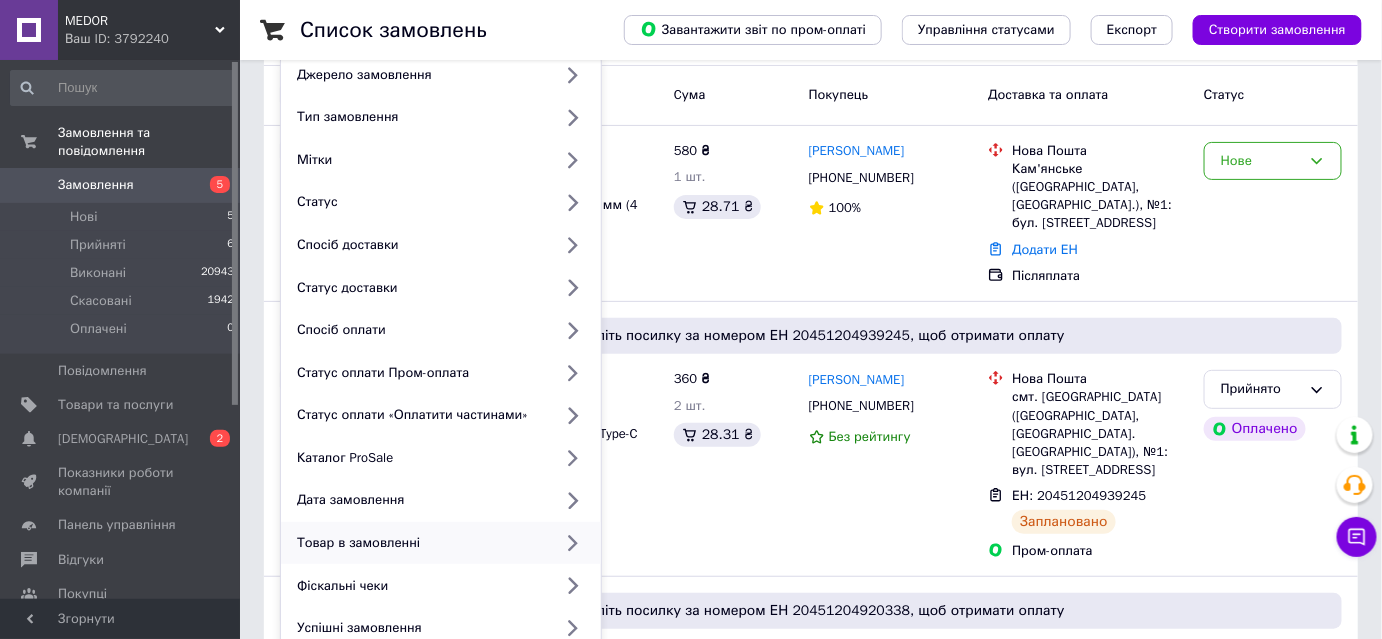 click on "Товар в замовленні" at bounding box center (441, 543) 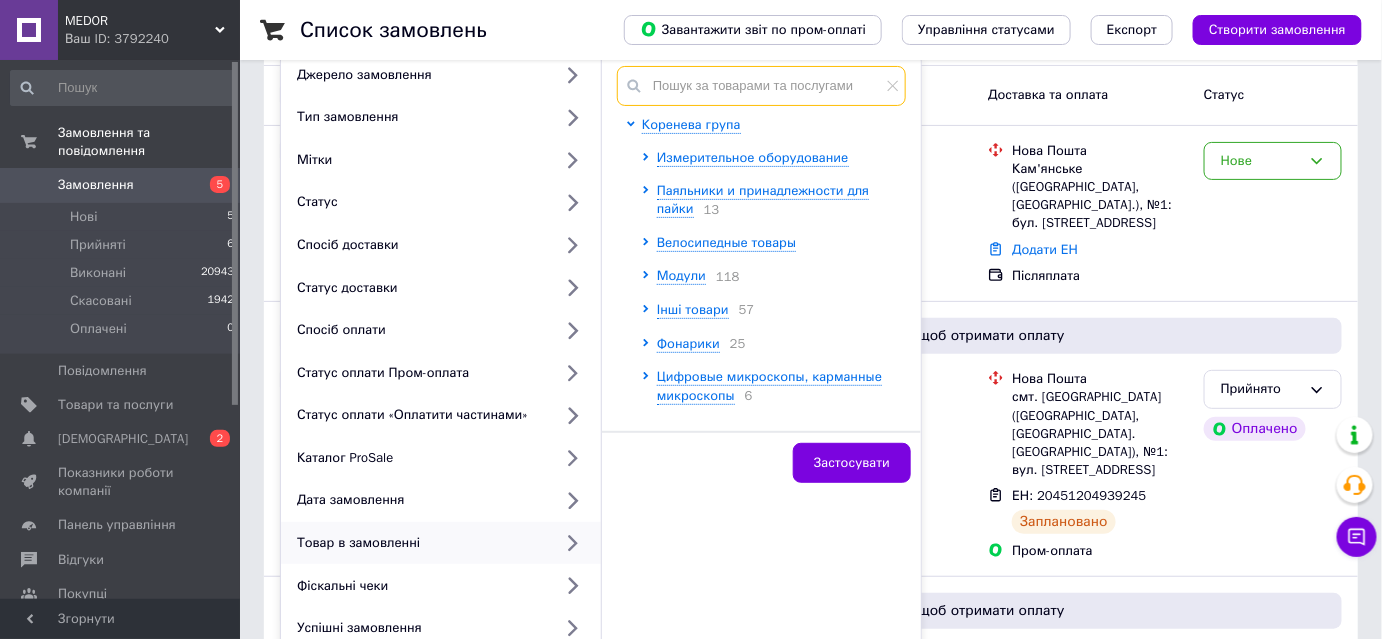 click at bounding box center (761, 86) 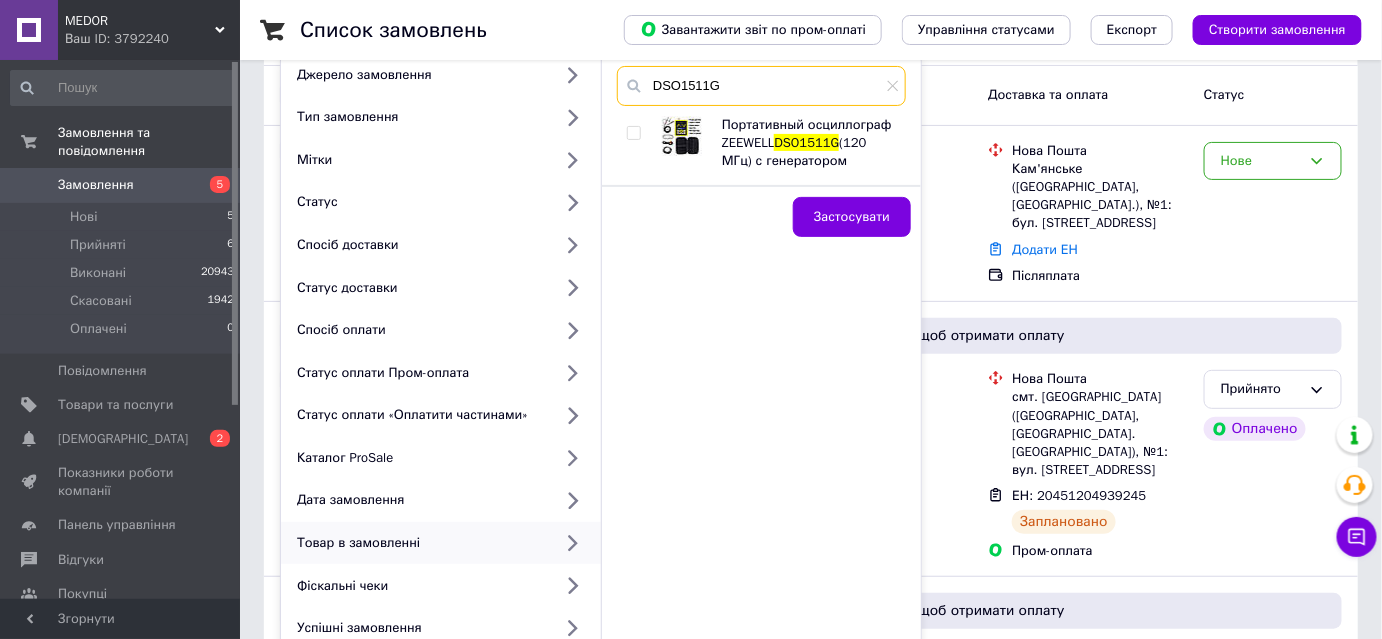 type on "DSO1511G" 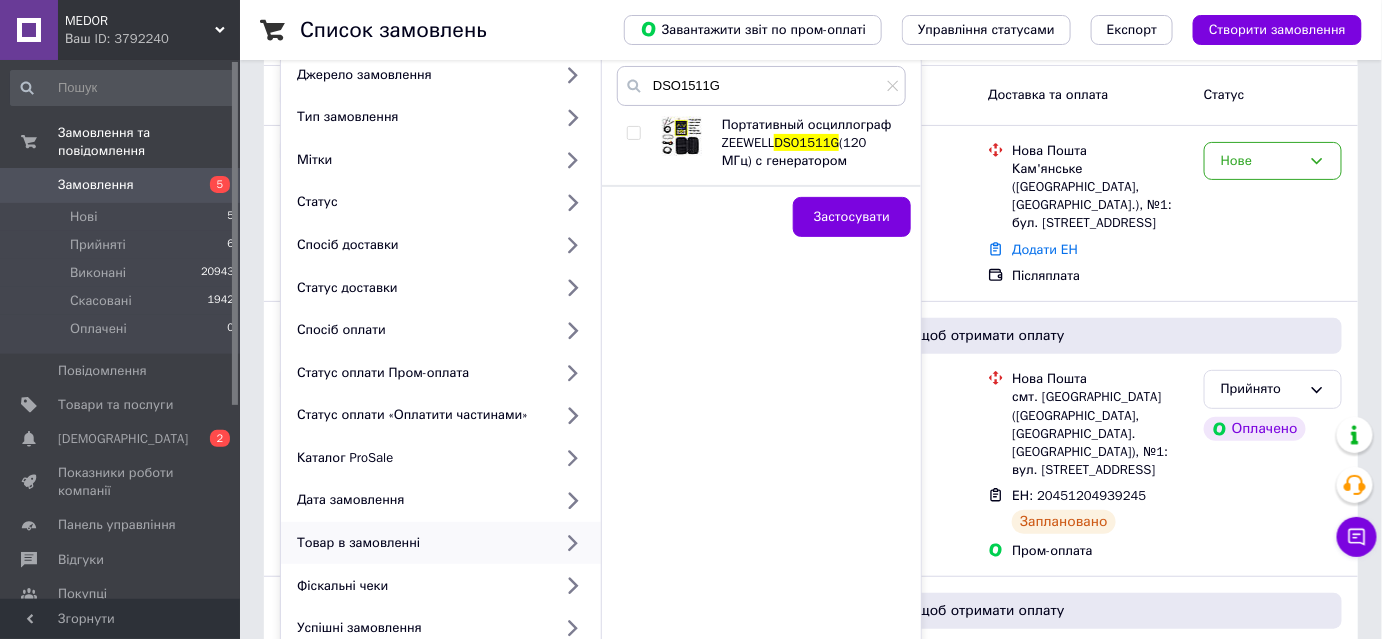 click at bounding box center [633, 133] 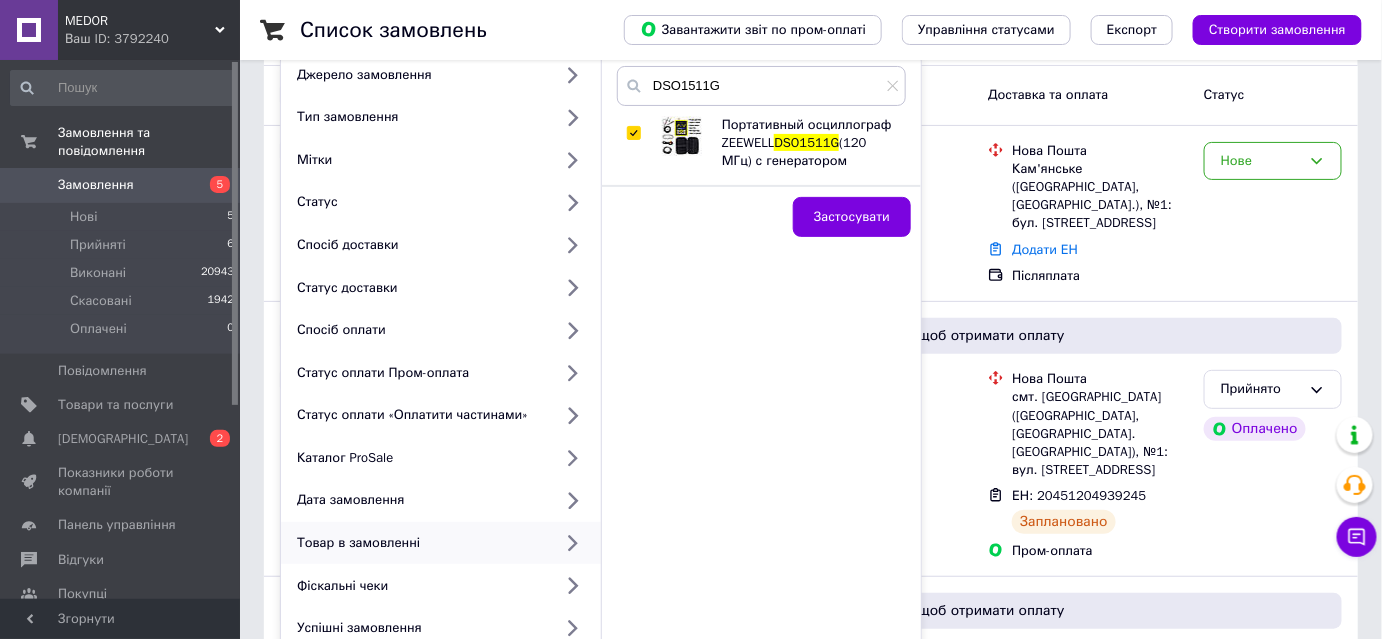 checkbox on "true" 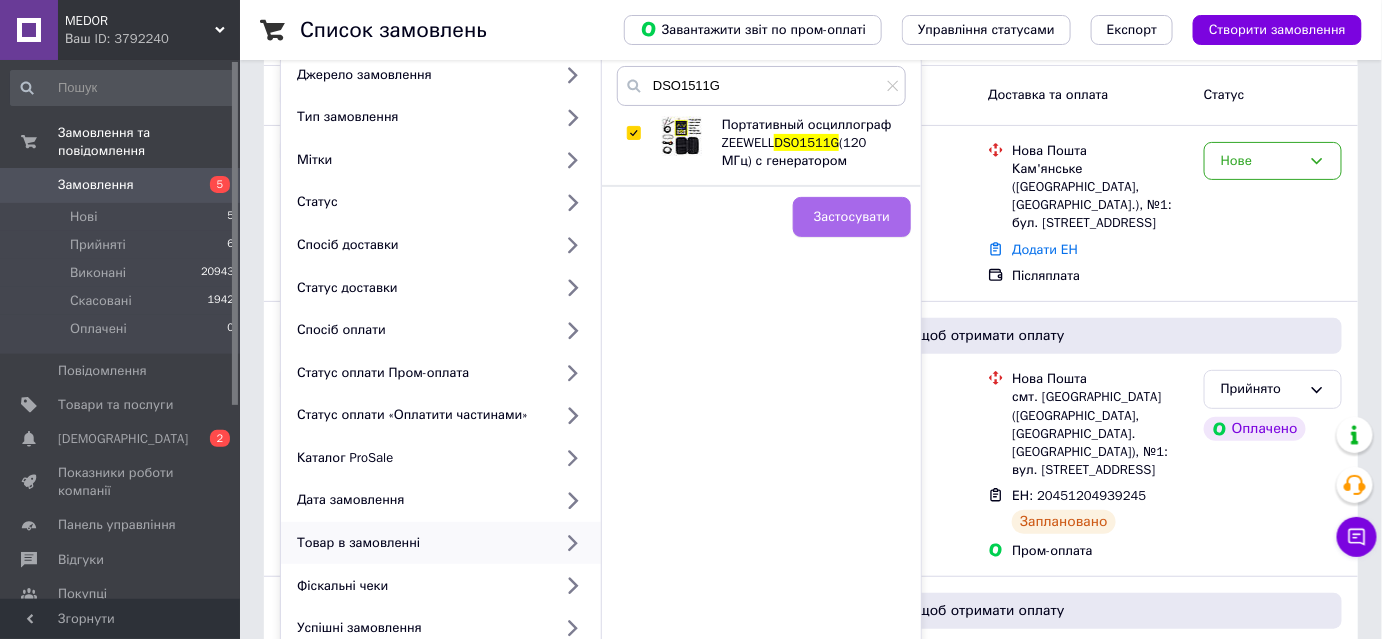 click on "Застосувати" at bounding box center (852, 217) 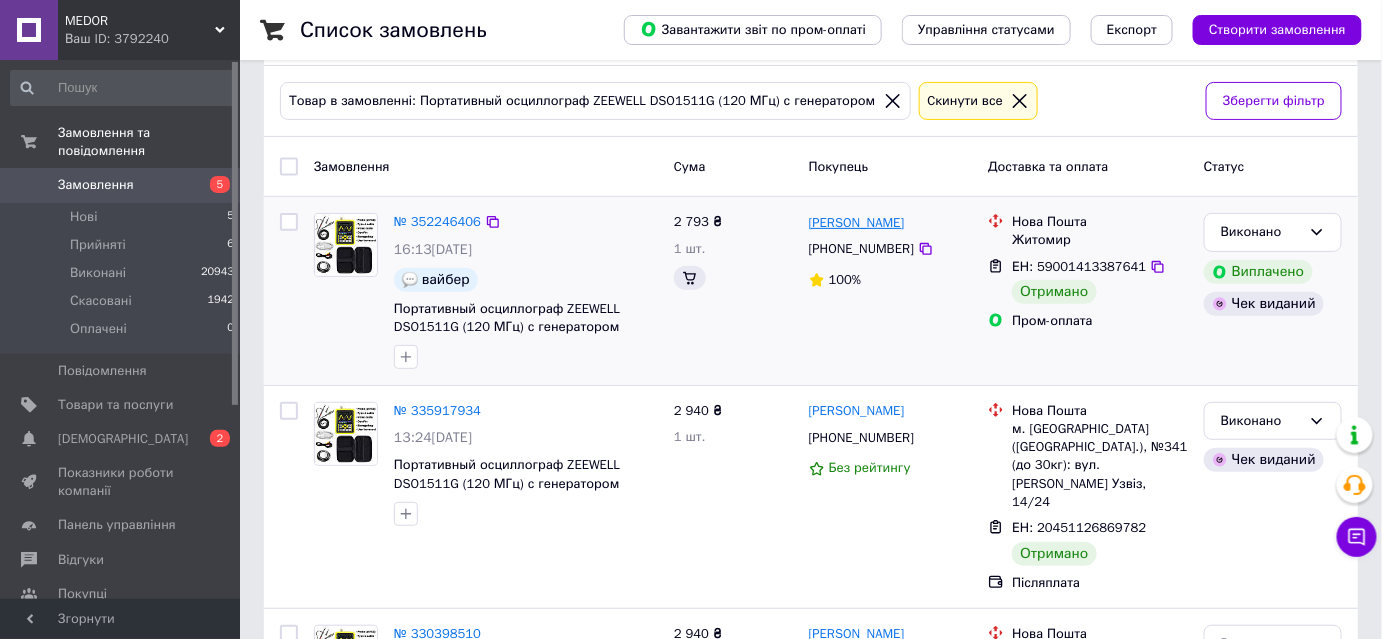 scroll, scrollTop: 0, scrollLeft: 0, axis: both 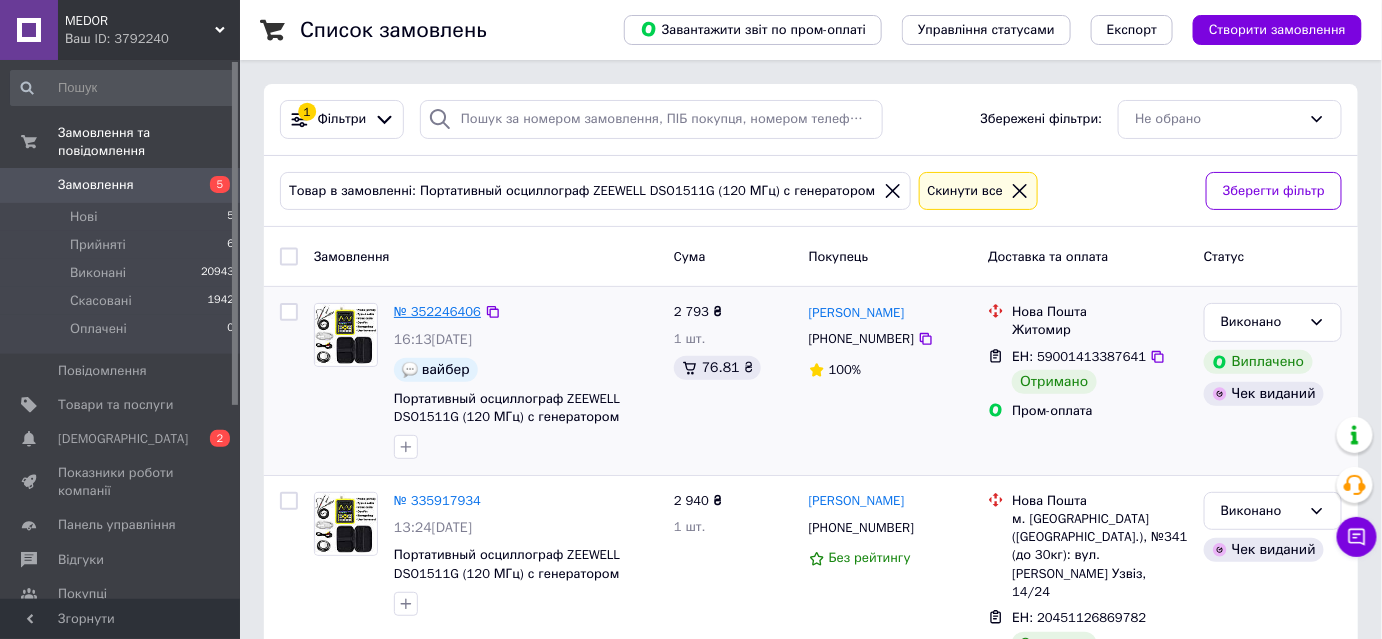 click on "№ 352246406" at bounding box center (437, 311) 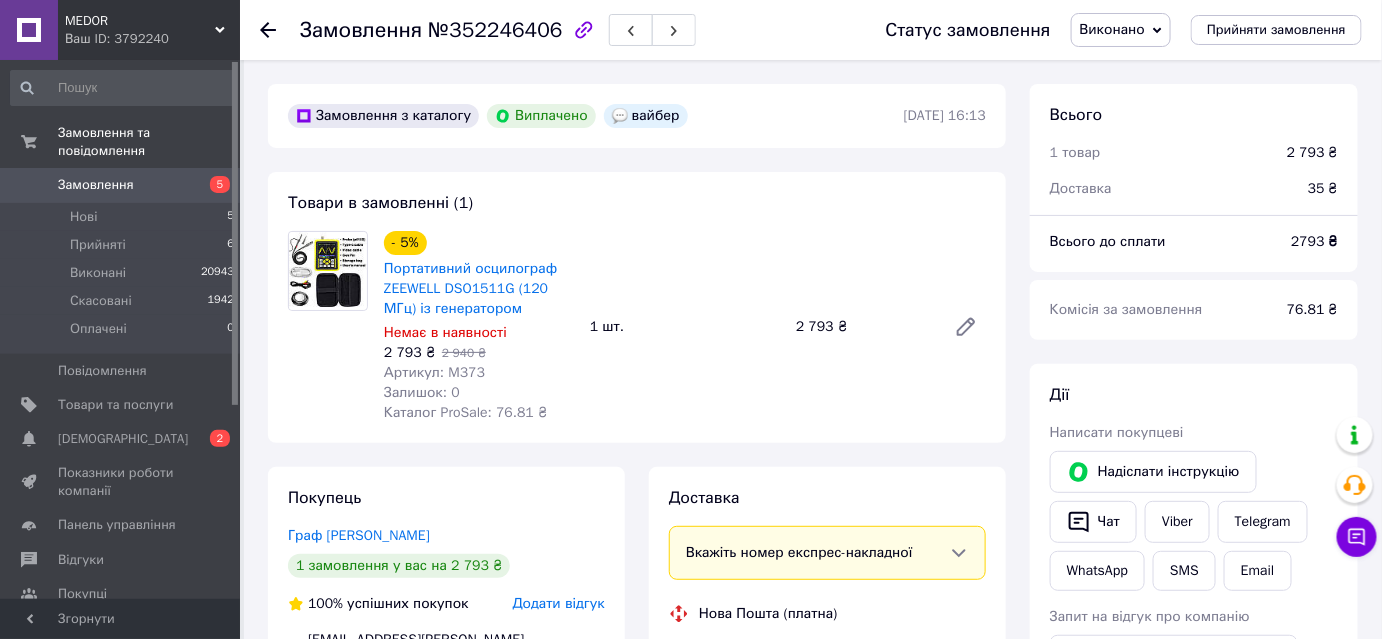 scroll, scrollTop: 232, scrollLeft: 0, axis: vertical 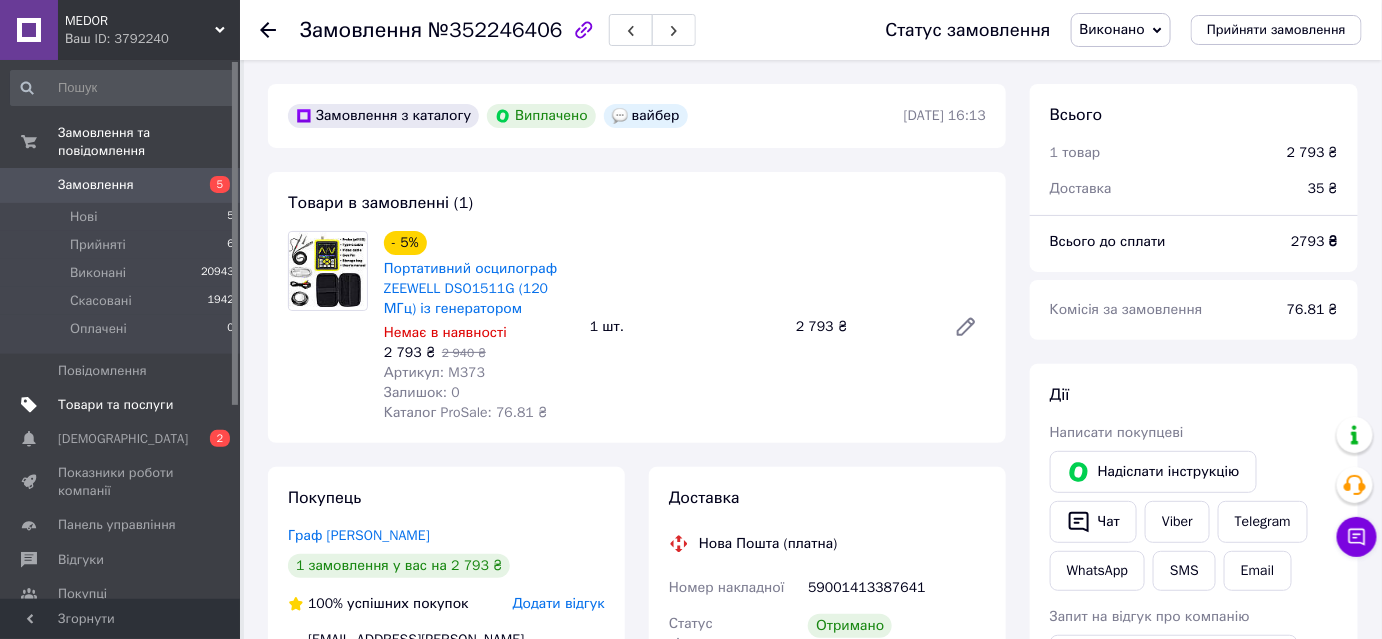 click on "Товари та послуги" at bounding box center [115, 405] 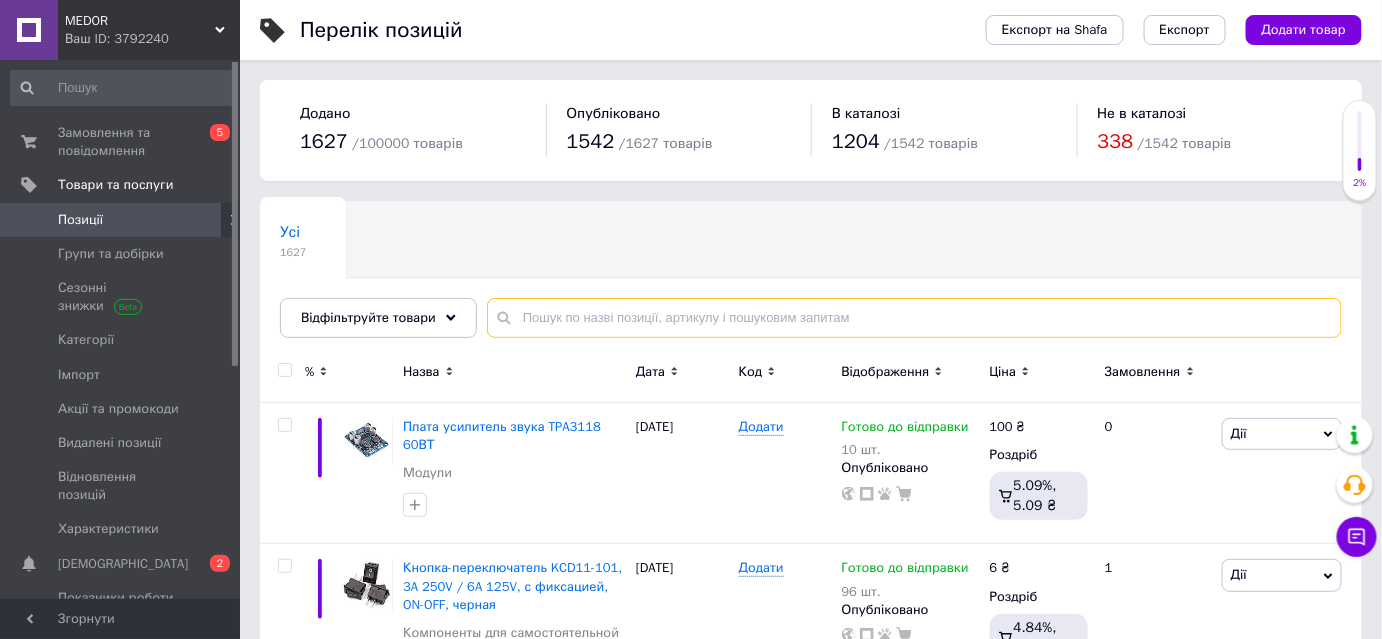 click at bounding box center (914, 318) 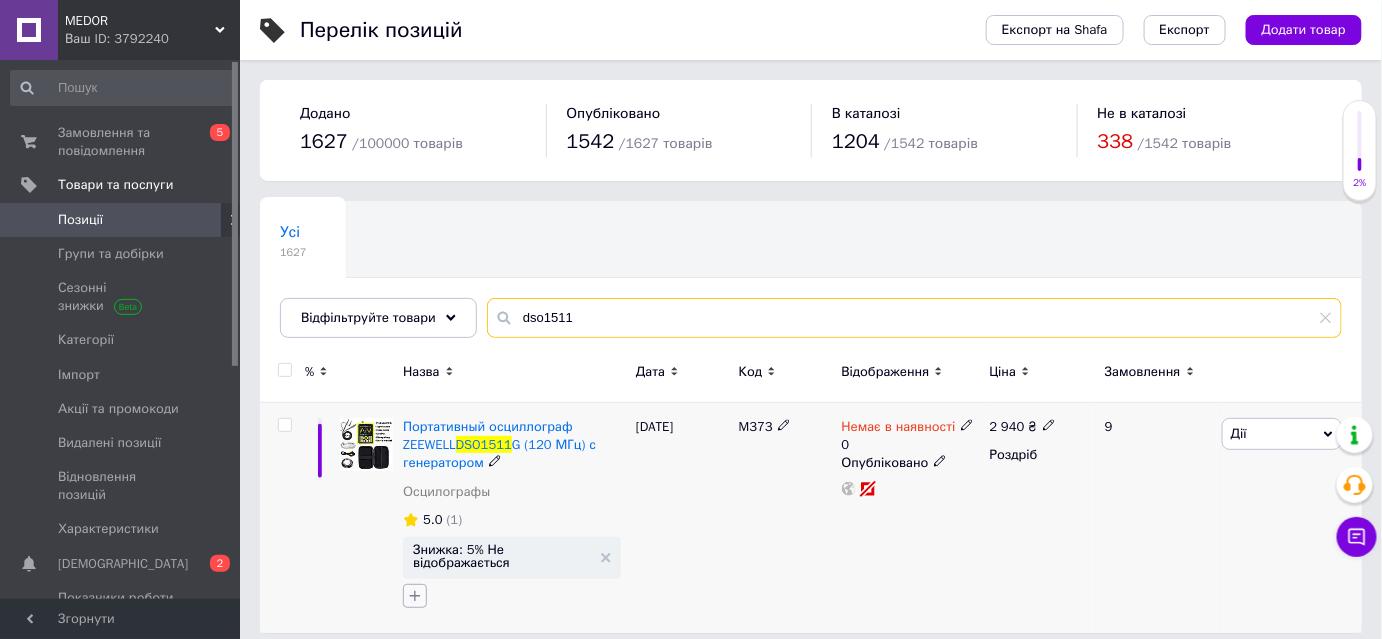 type on "dso1511" 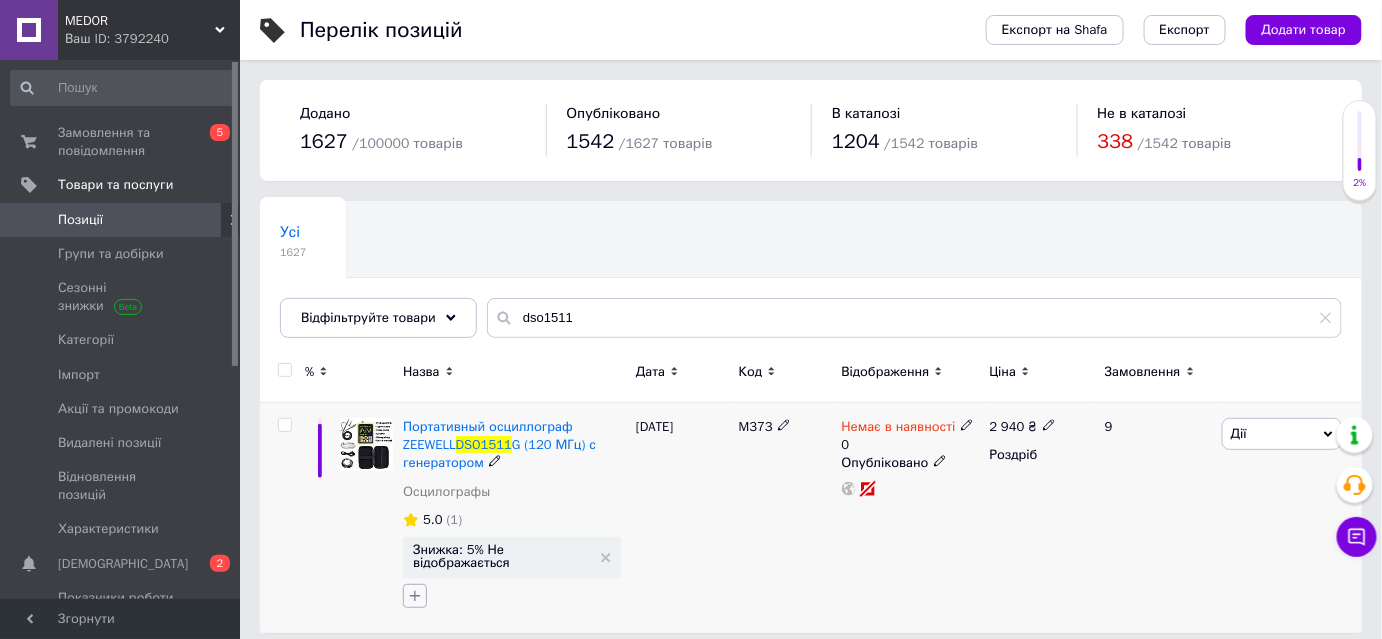 click 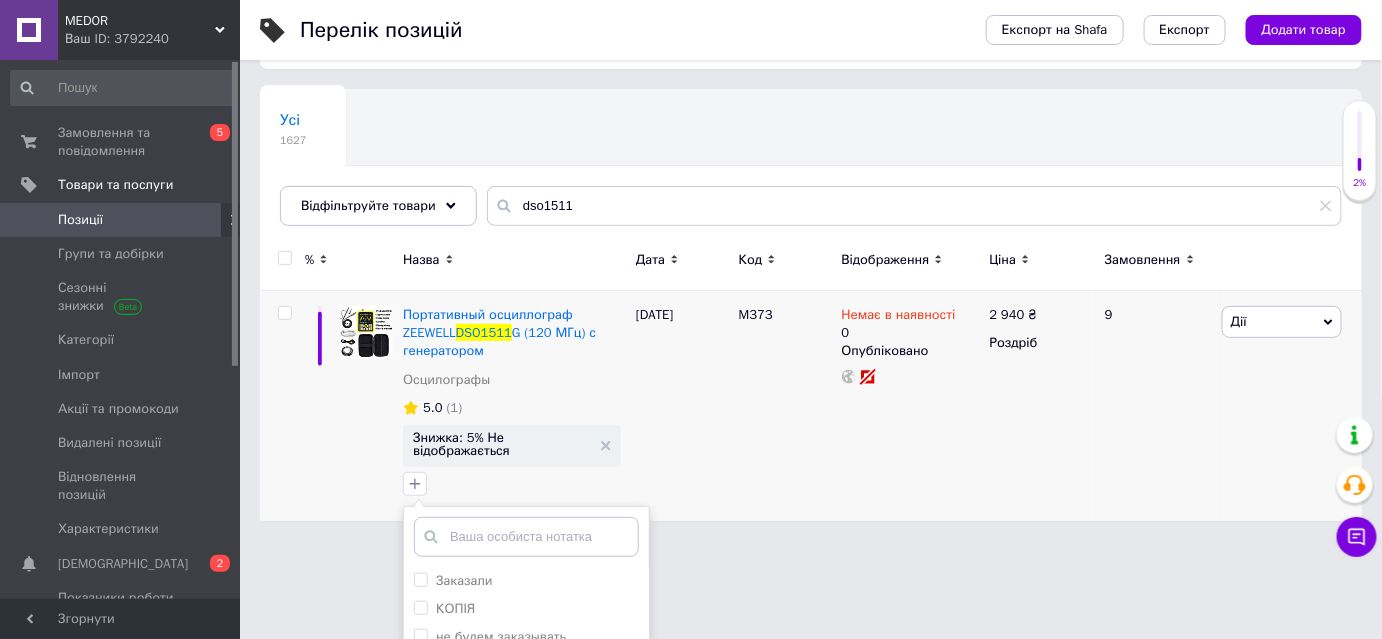 scroll, scrollTop: 298, scrollLeft: 0, axis: vertical 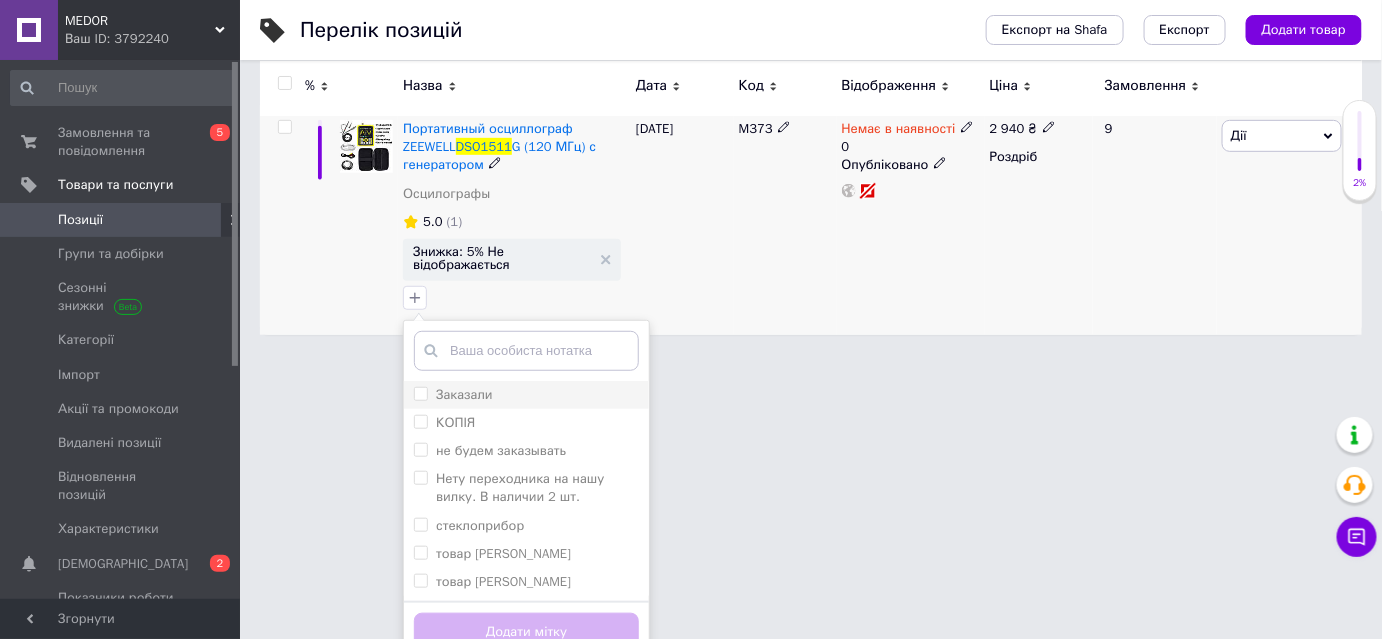 click on "Заказали" at bounding box center (420, 393) 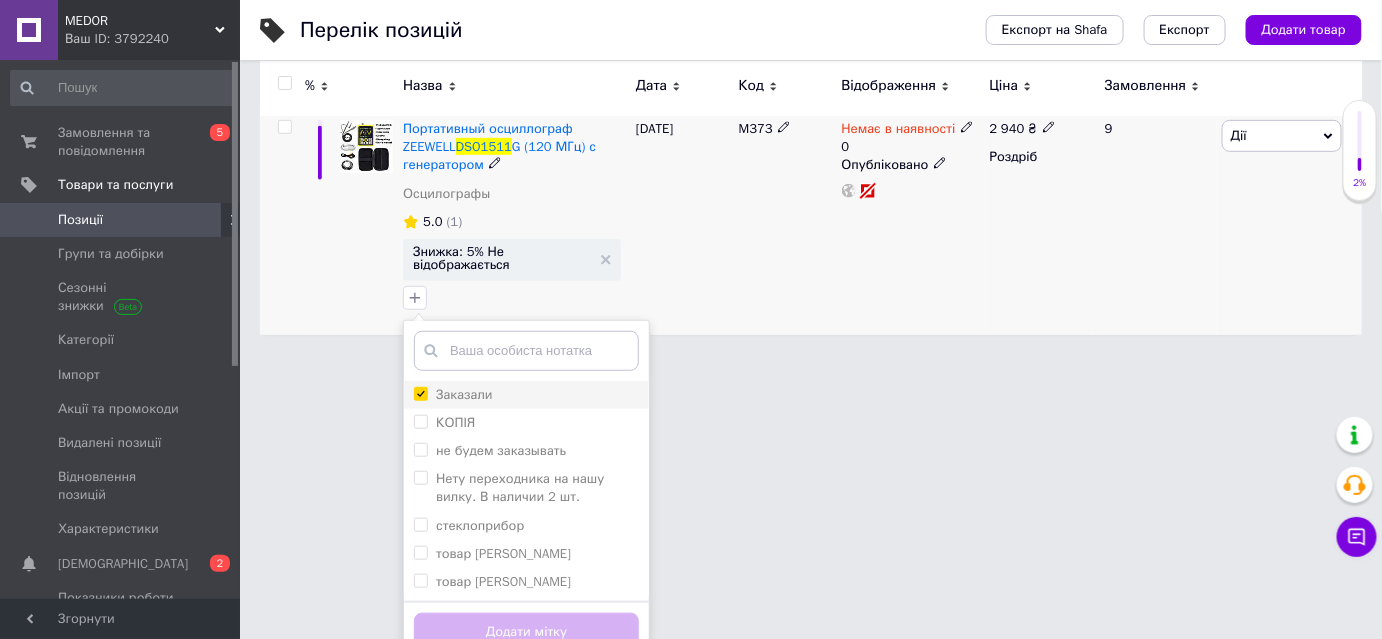 checkbox on "true" 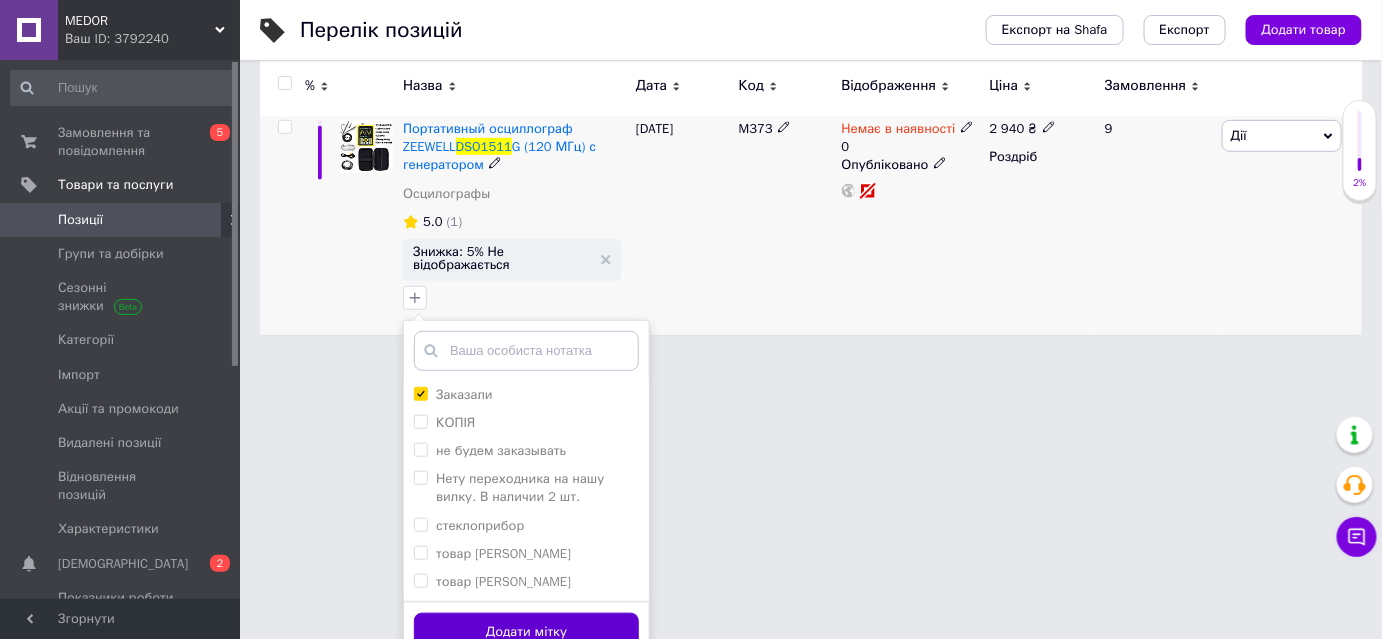 click on "Додати мітку" at bounding box center [526, 632] 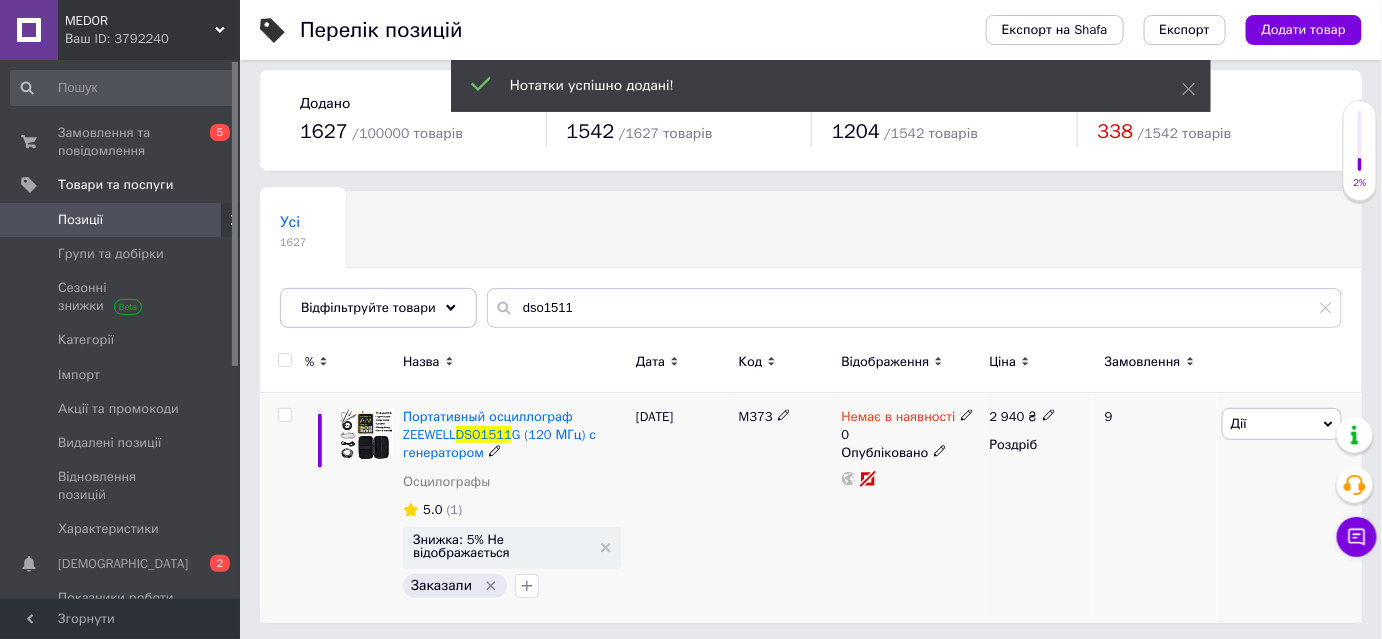 scroll, scrollTop: 0, scrollLeft: 0, axis: both 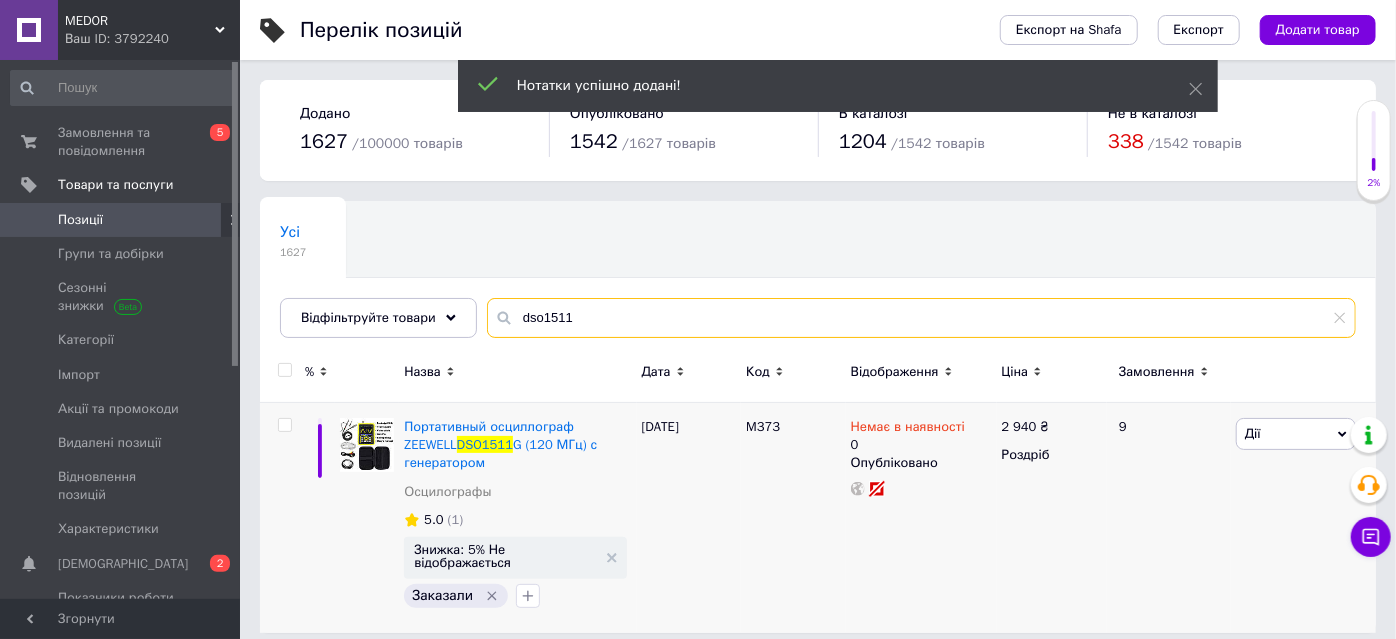 click on "dso1511" at bounding box center (921, 318) 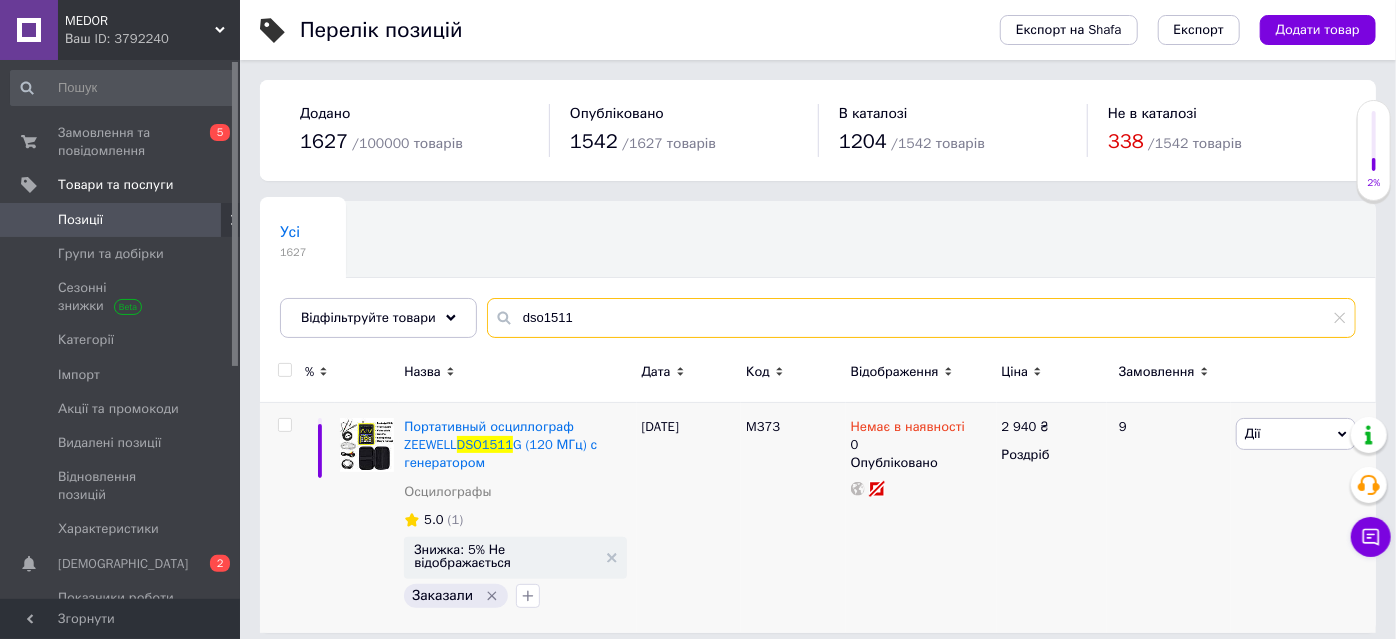 drag, startPoint x: 567, startPoint y: 317, endPoint x: 504, endPoint y: 318, distance: 63.007935 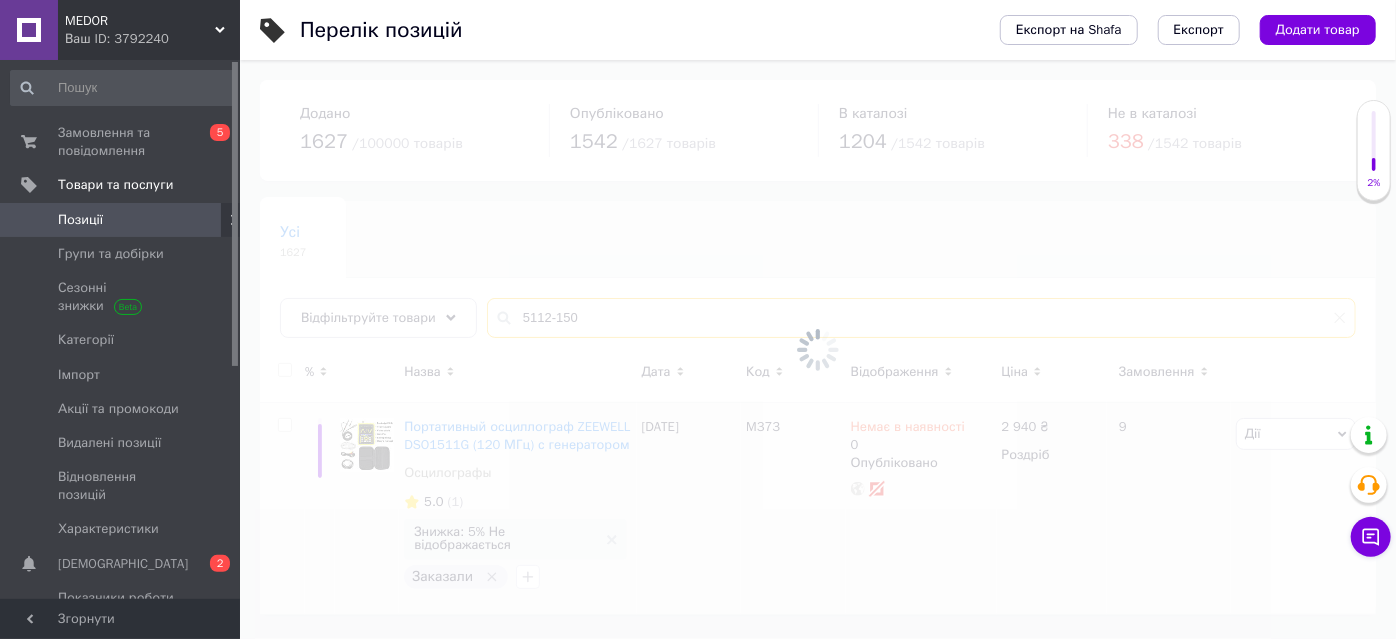 type on "5112-150" 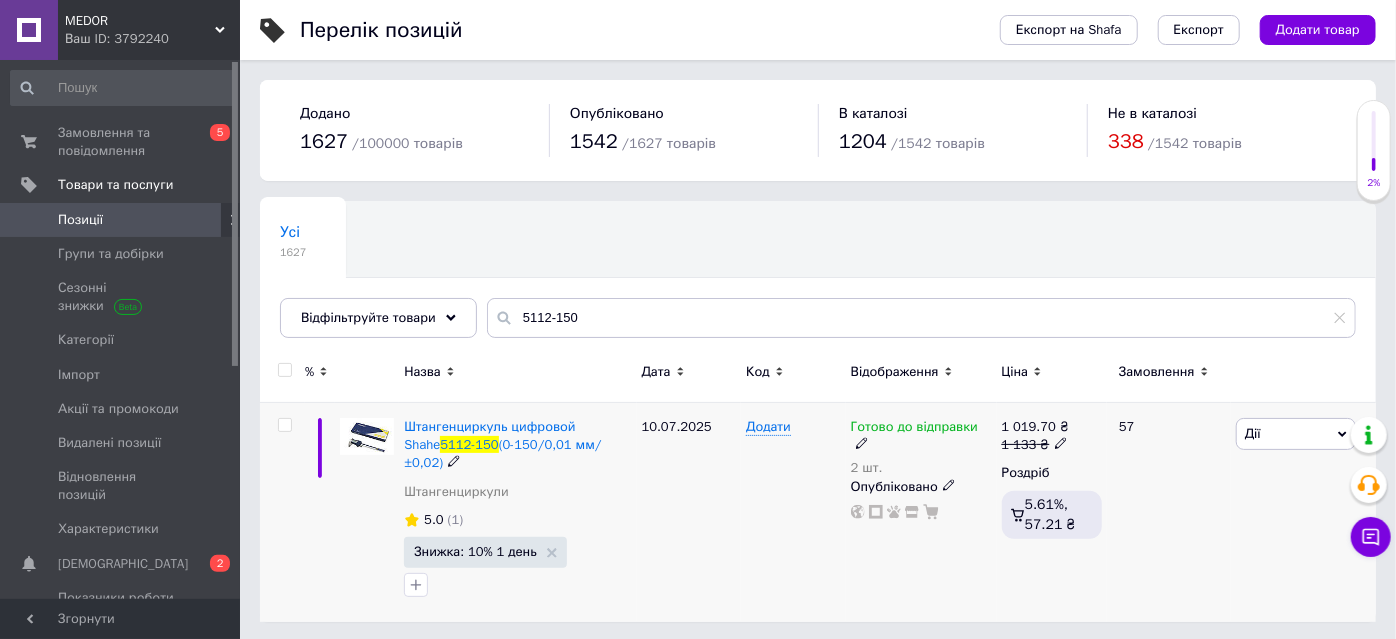 click on "Знижка: 10% 1 день" at bounding box center [485, 552] 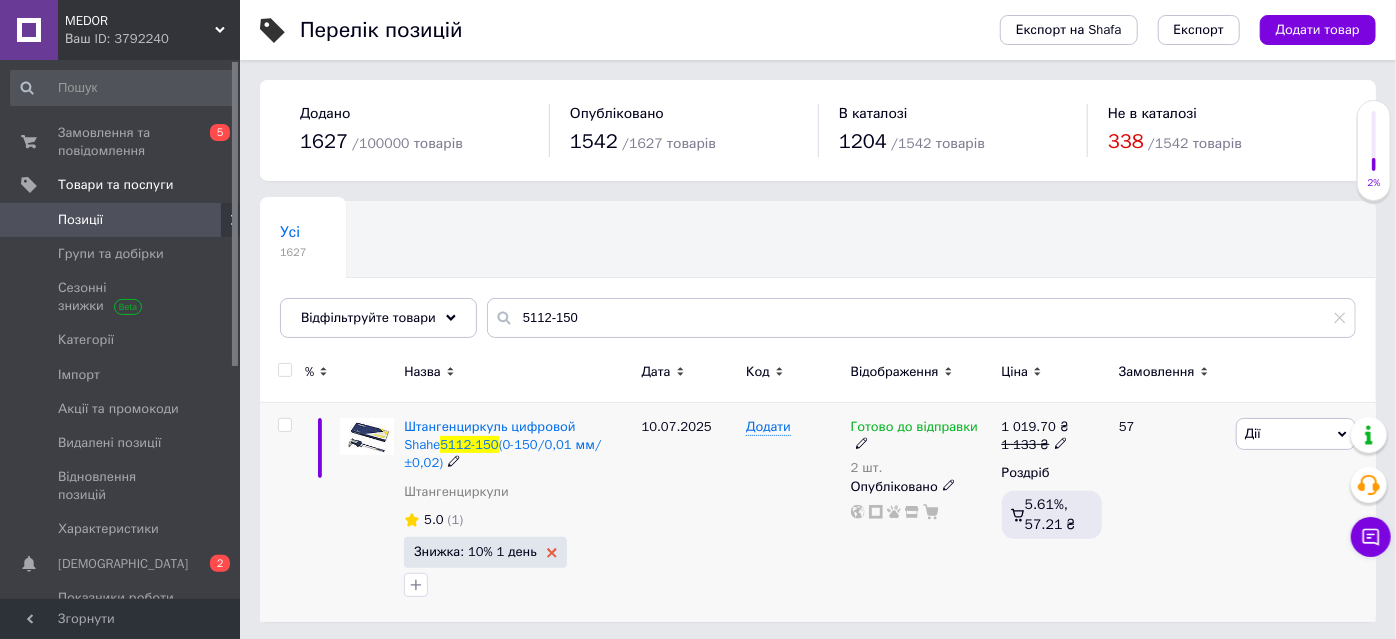 click 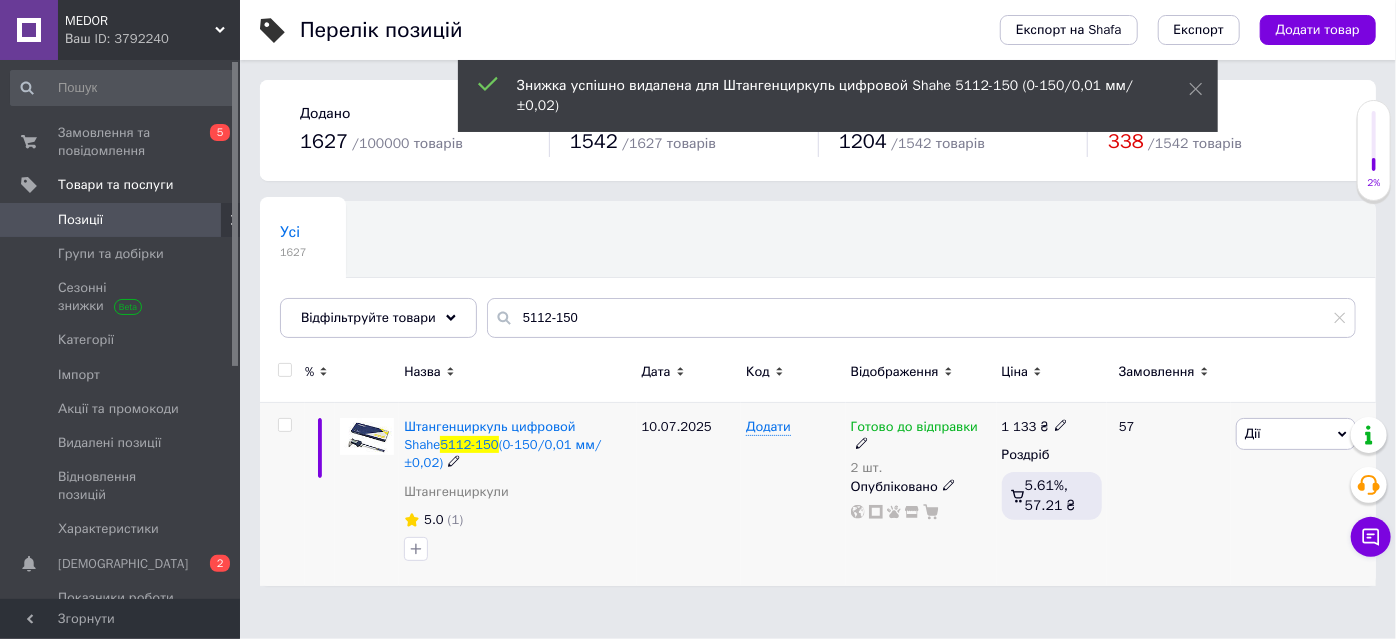 click 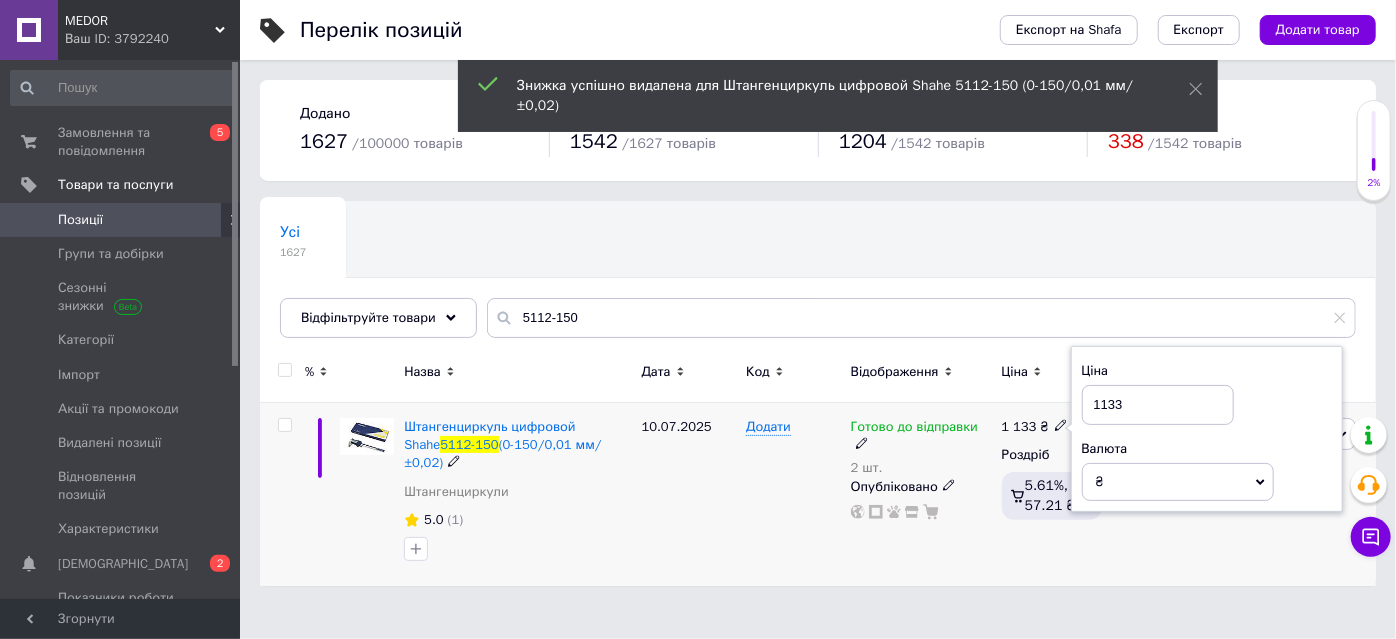 drag, startPoint x: 1100, startPoint y: 404, endPoint x: 1125, endPoint y: 405, distance: 25.019993 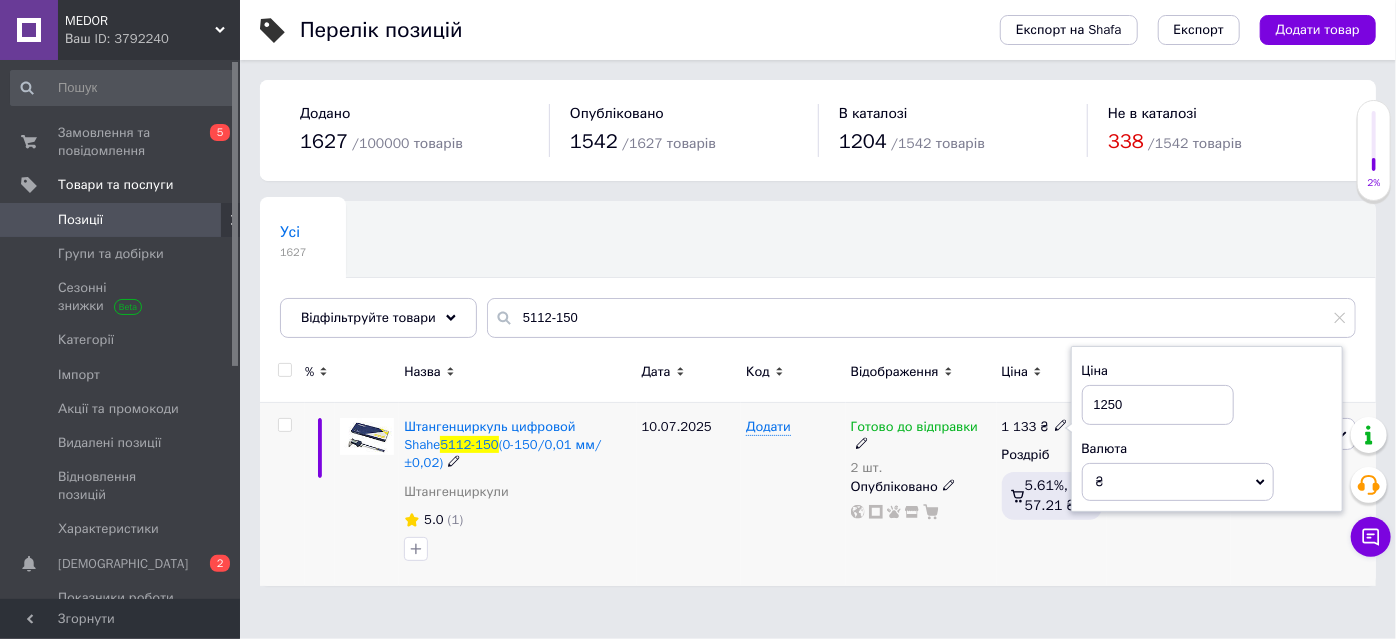 type on "1250" 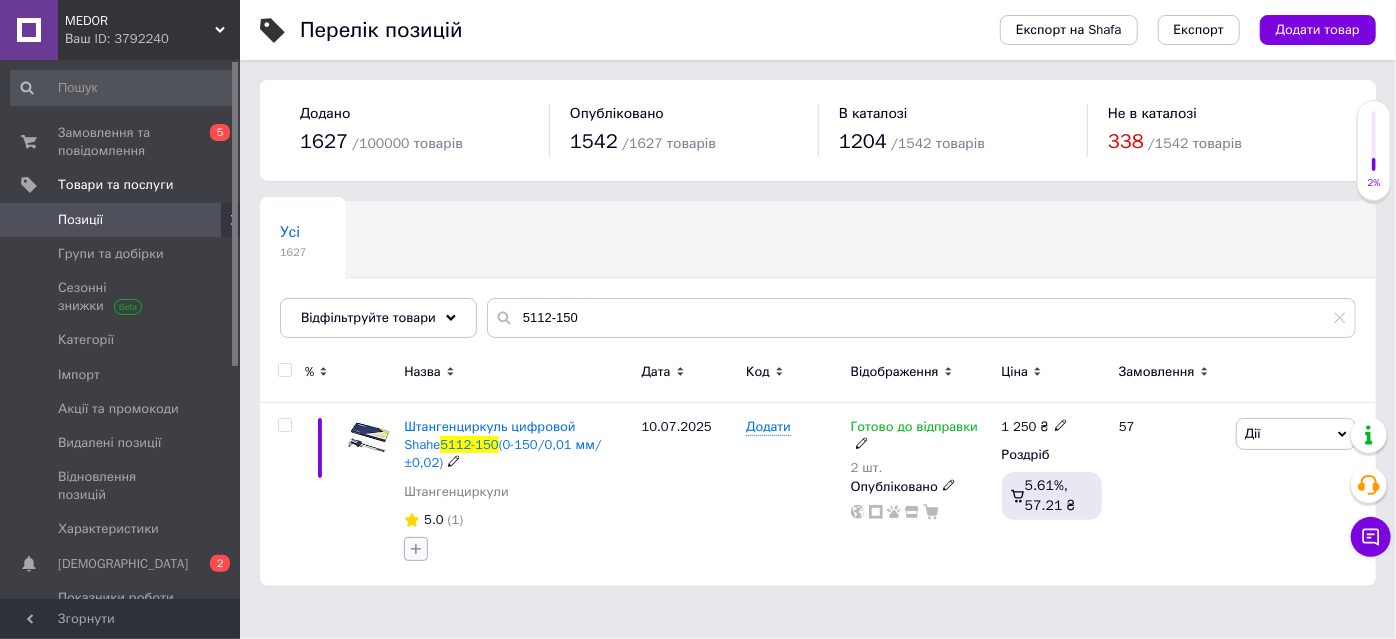 click 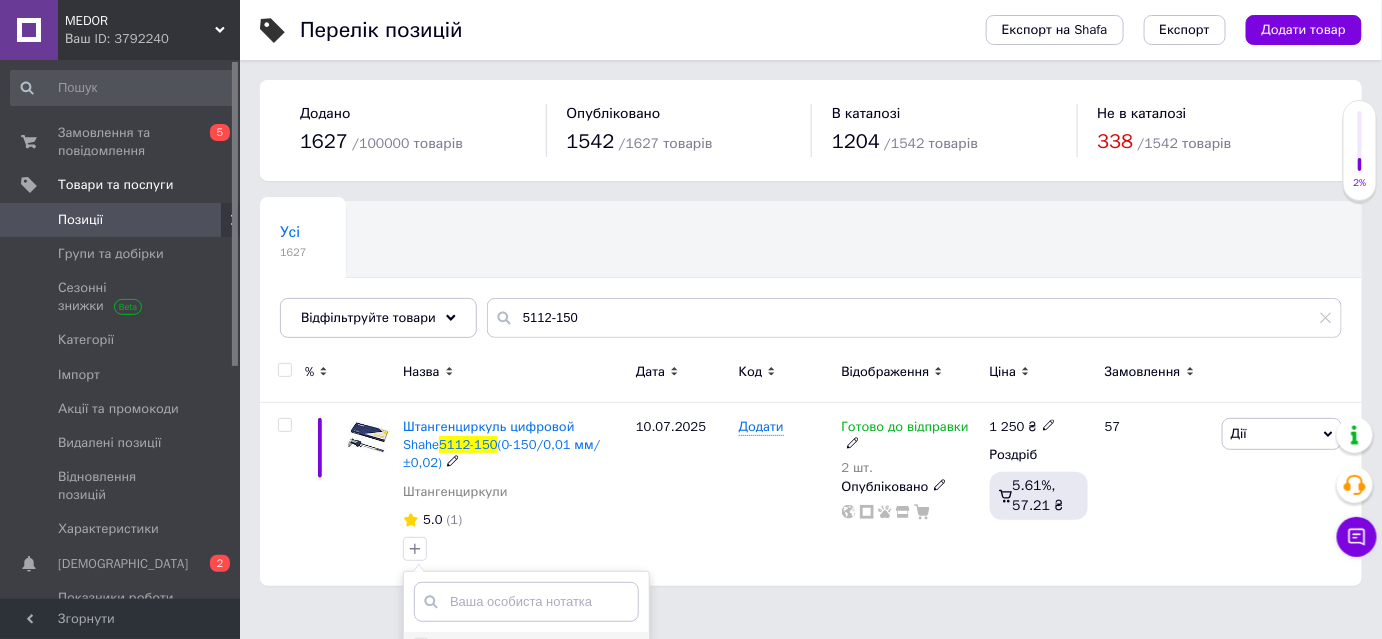 click on "Заказали" at bounding box center [420, 644] 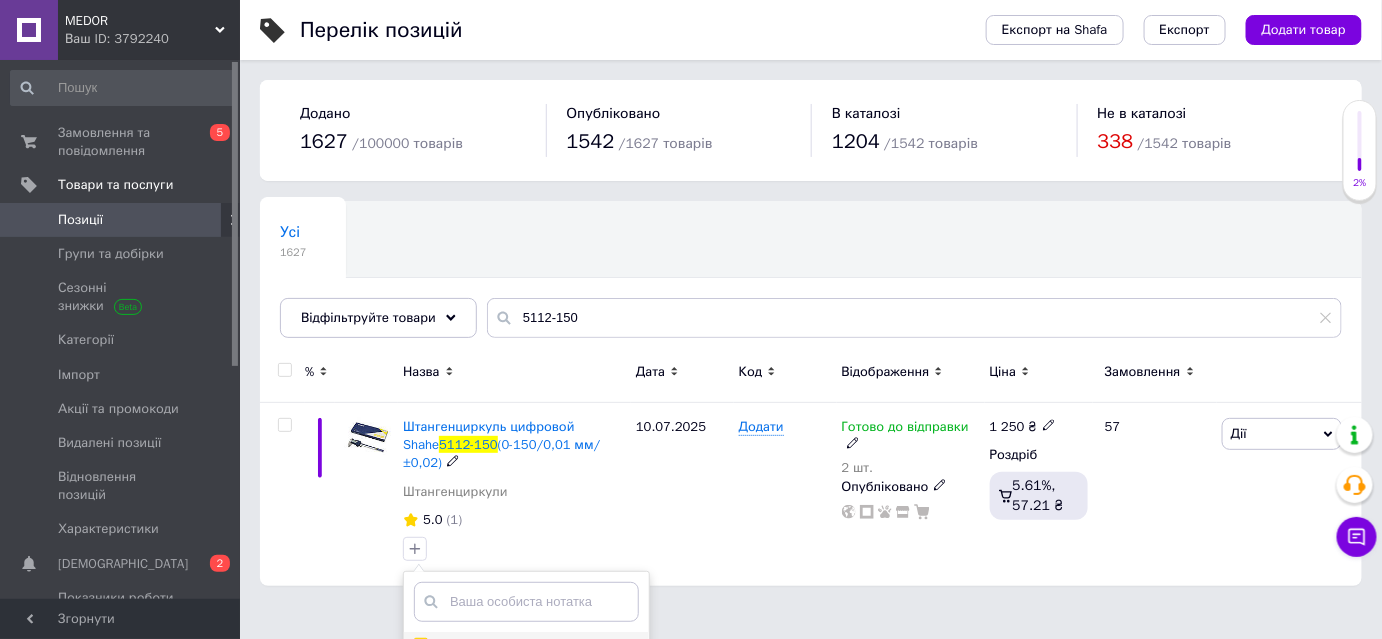 checkbox on "true" 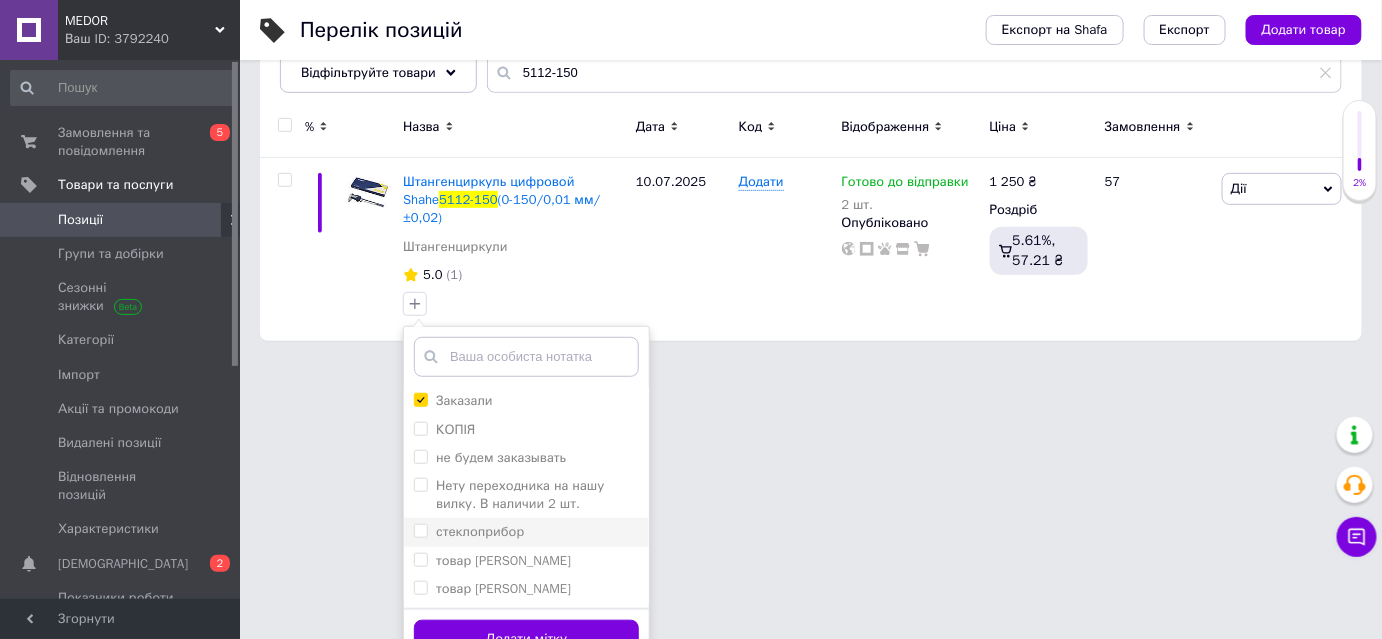 scroll, scrollTop: 254, scrollLeft: 0, axis: vertical 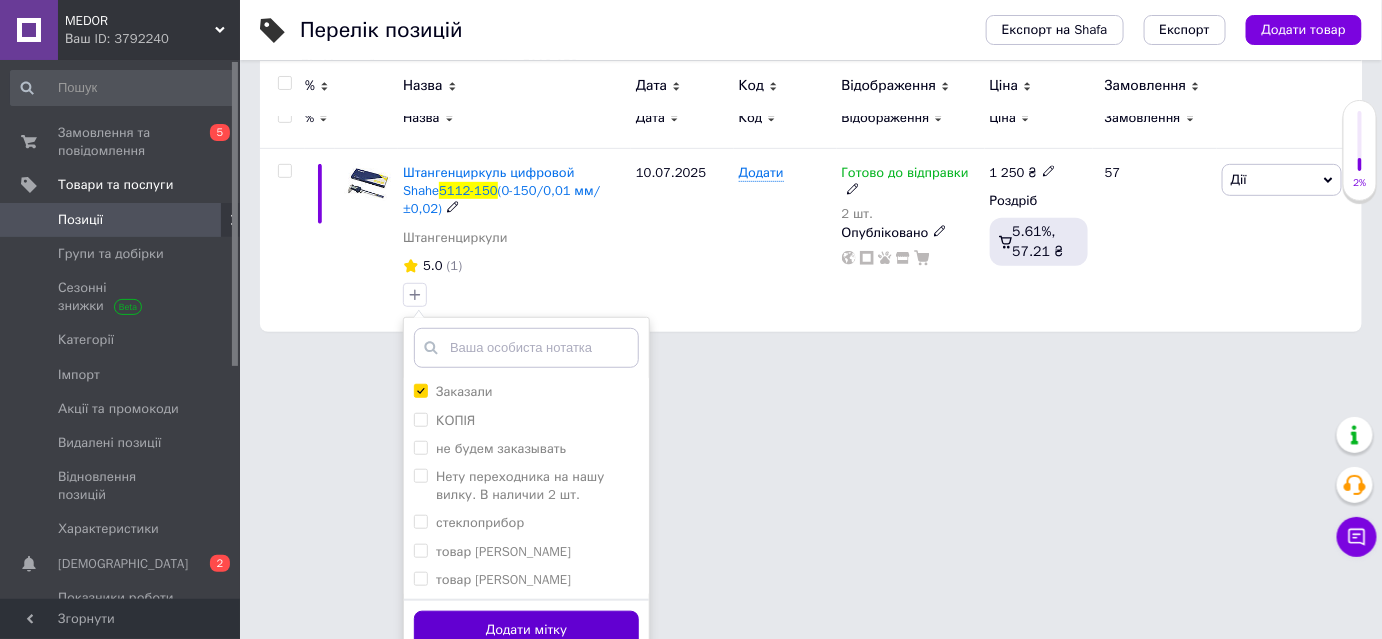 click on "Додати мітку" at bounding box center [526, 630] 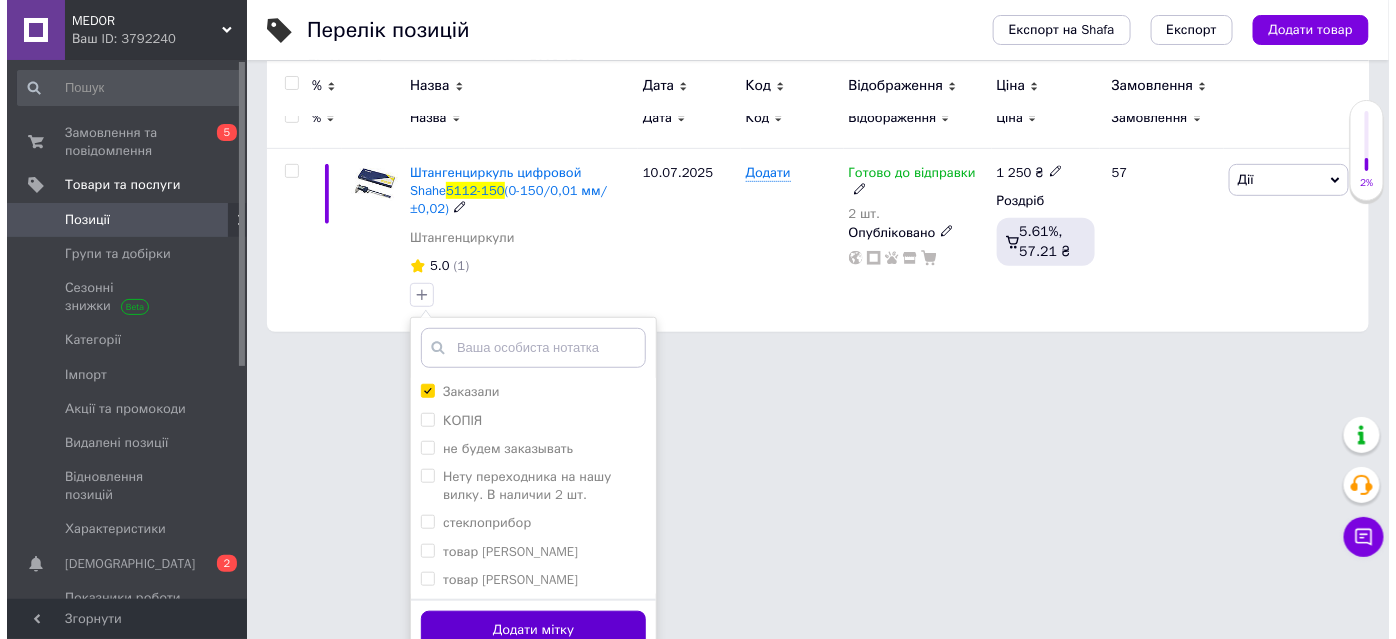 scroll, scrollTop: 0, scrollLeft: 0, axis: both 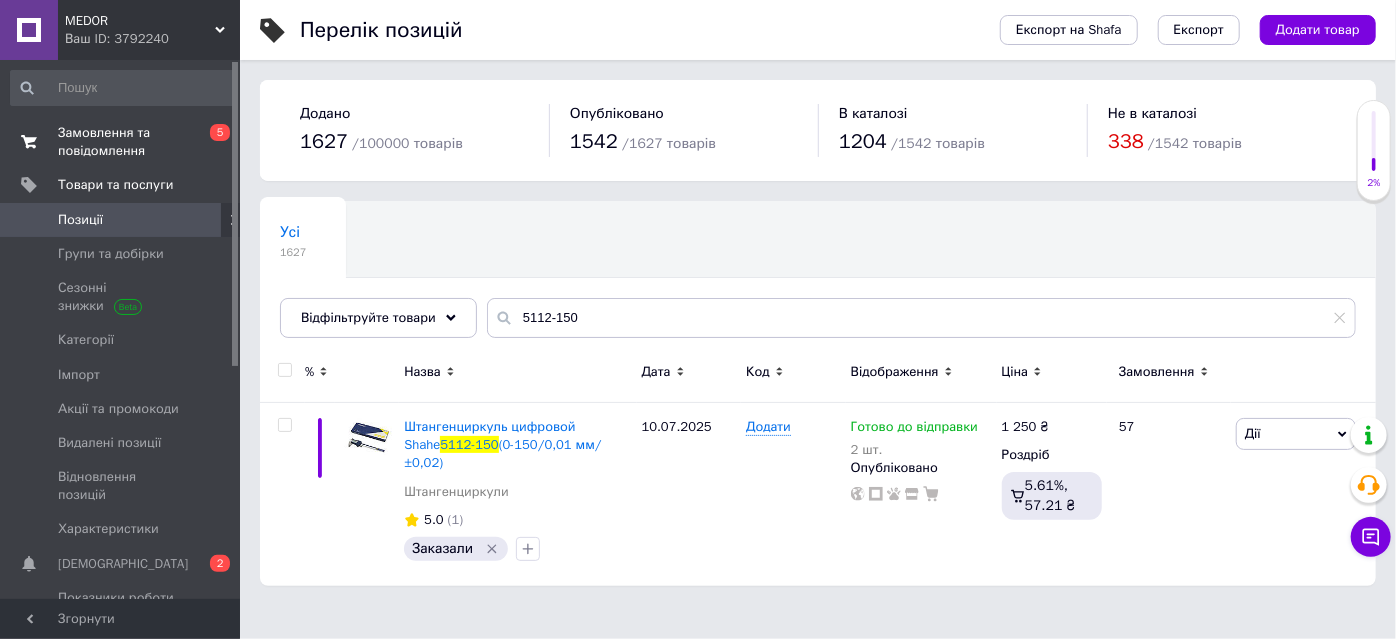 click on "Замовлення та повідомлення" at bounding box center (121, 142) 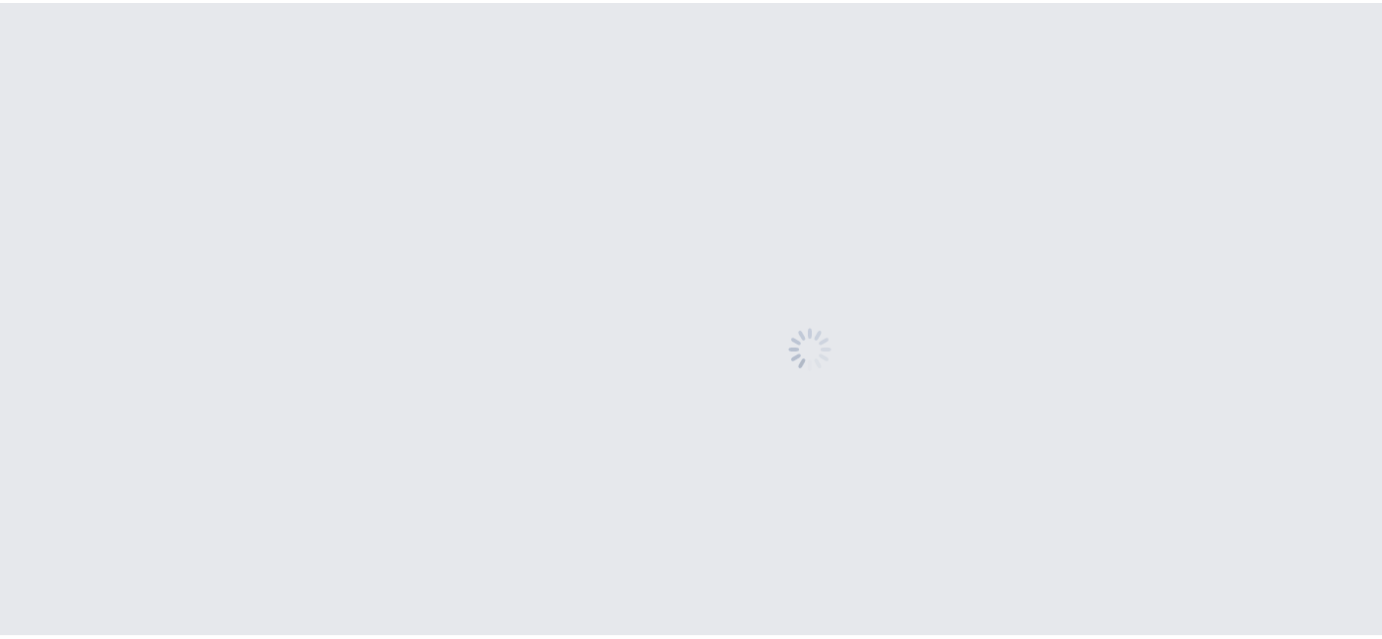 scroll, scrollTop: 0, scrollLeft: 0, axis: both 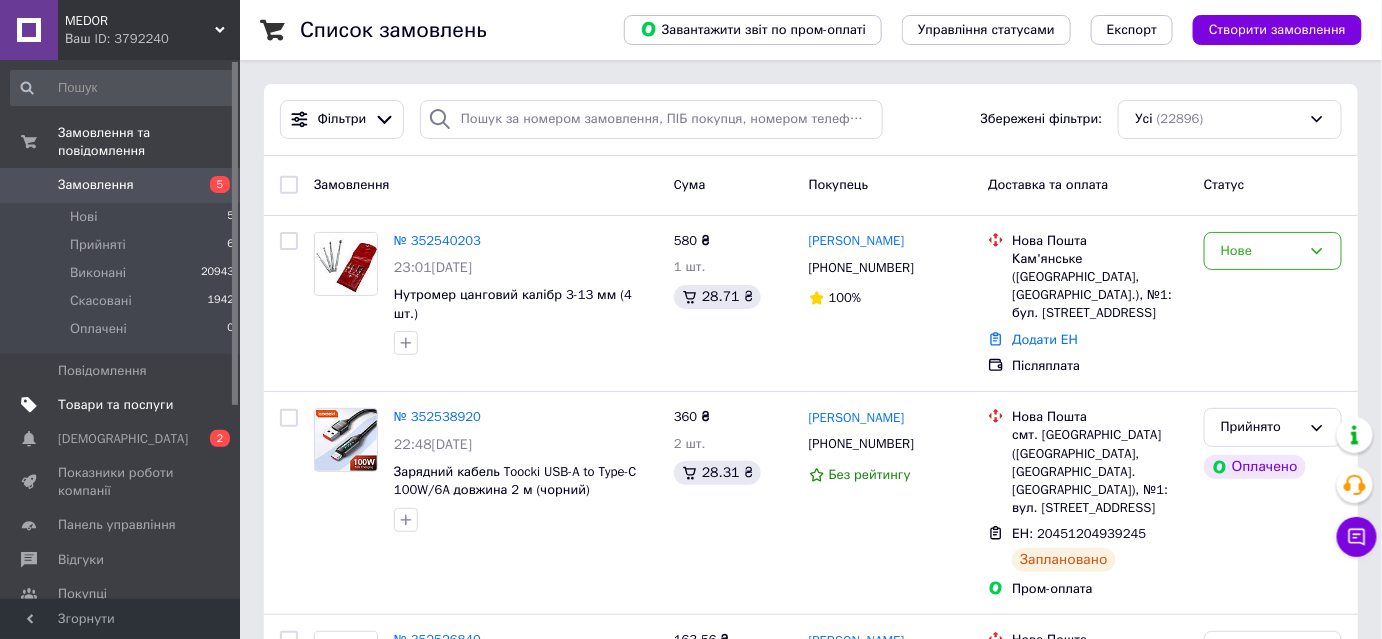 click on "Товари та послуги" at bounding box center [115, 405] 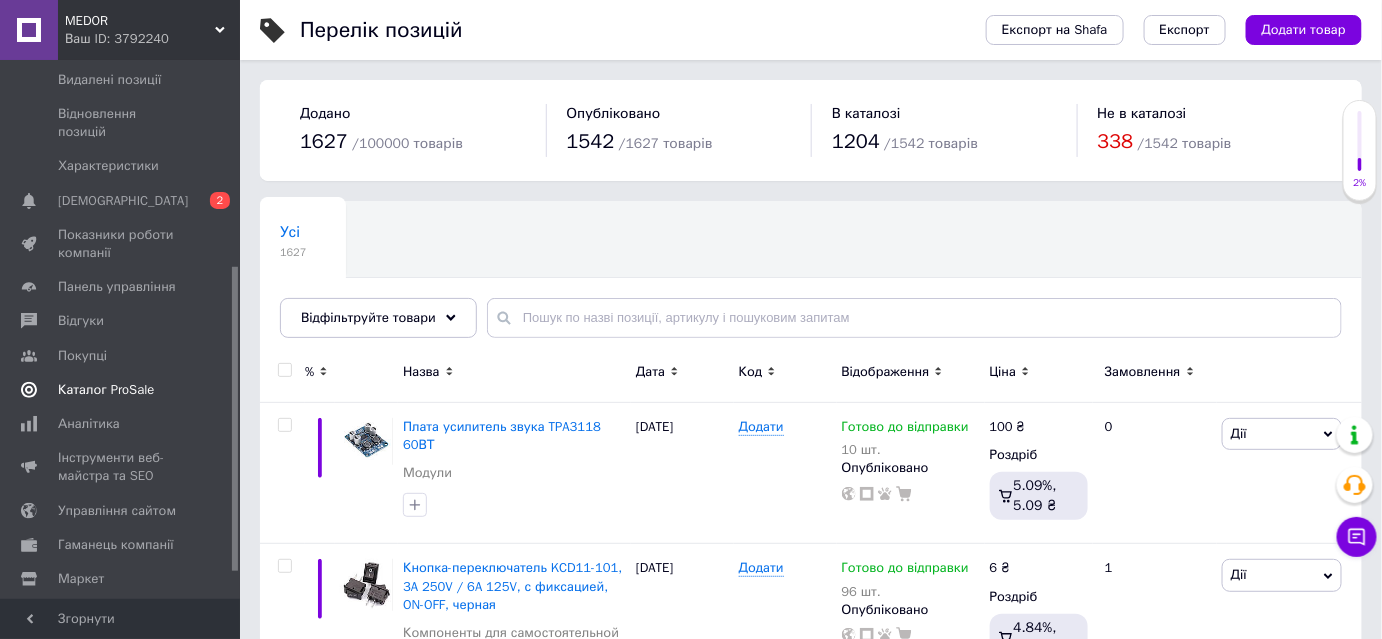 click on "Каталог ProSale" at bounding box center [106, 390] 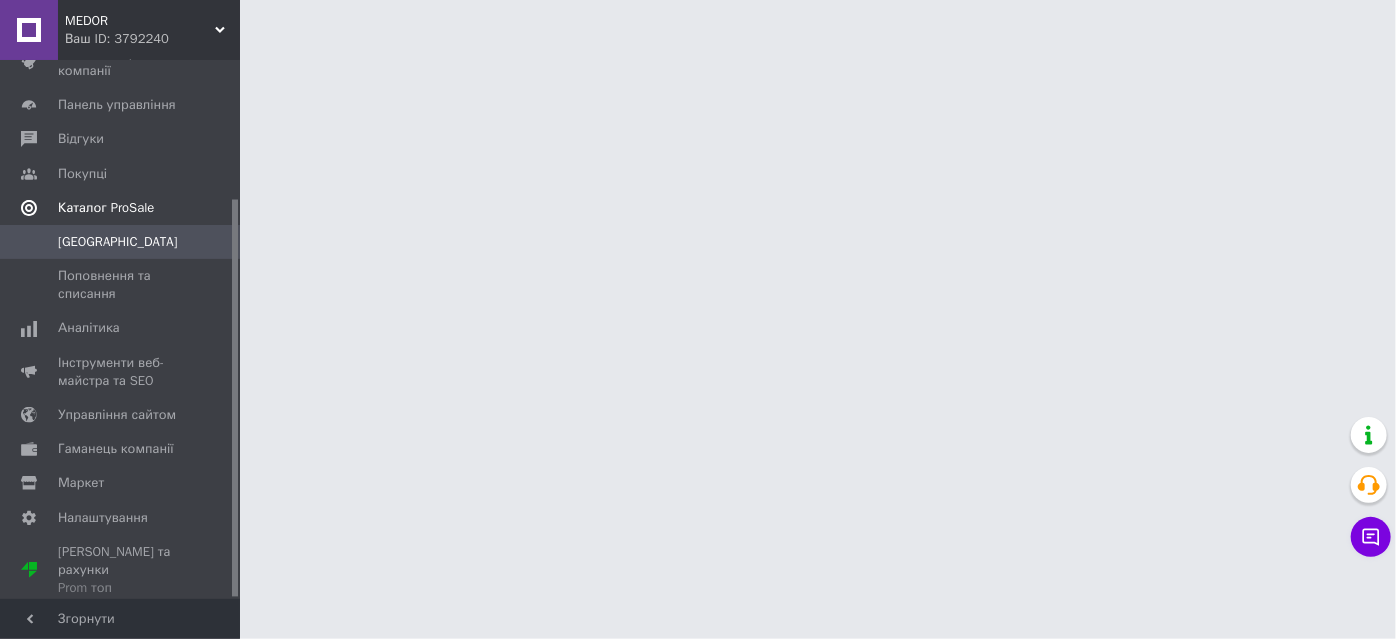 scroll, scrollTop: 188, scrollLeft: 0, axis: vertical 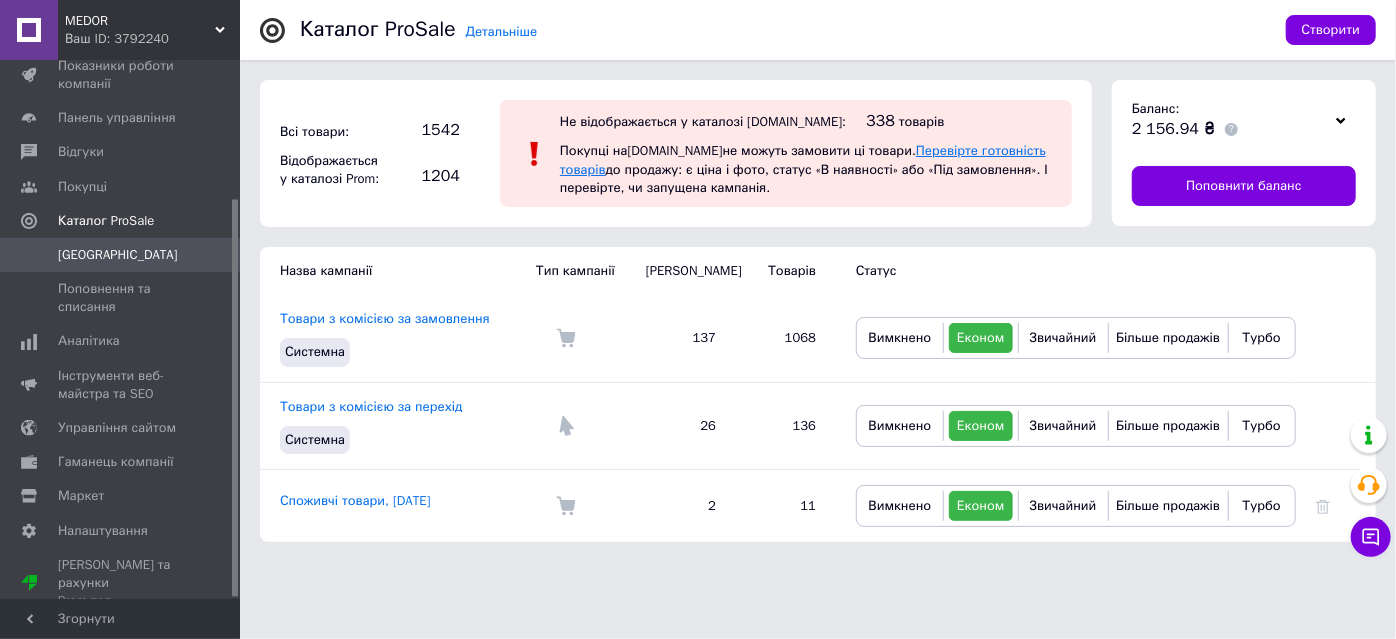 click on "Перевірте готовність товарів" at bounding box center (803, 159) 